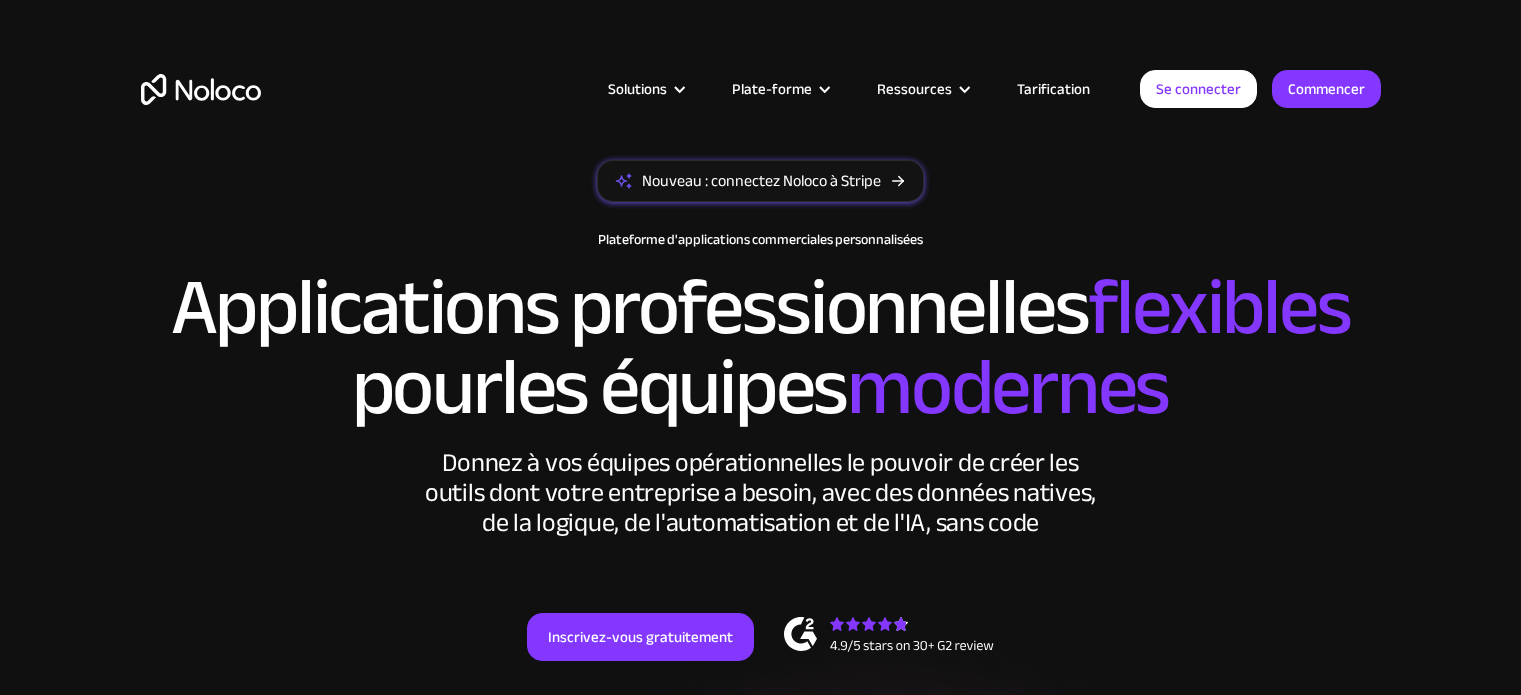 scroll, scrollTop: 0, scrollLeft: 0, axis: both 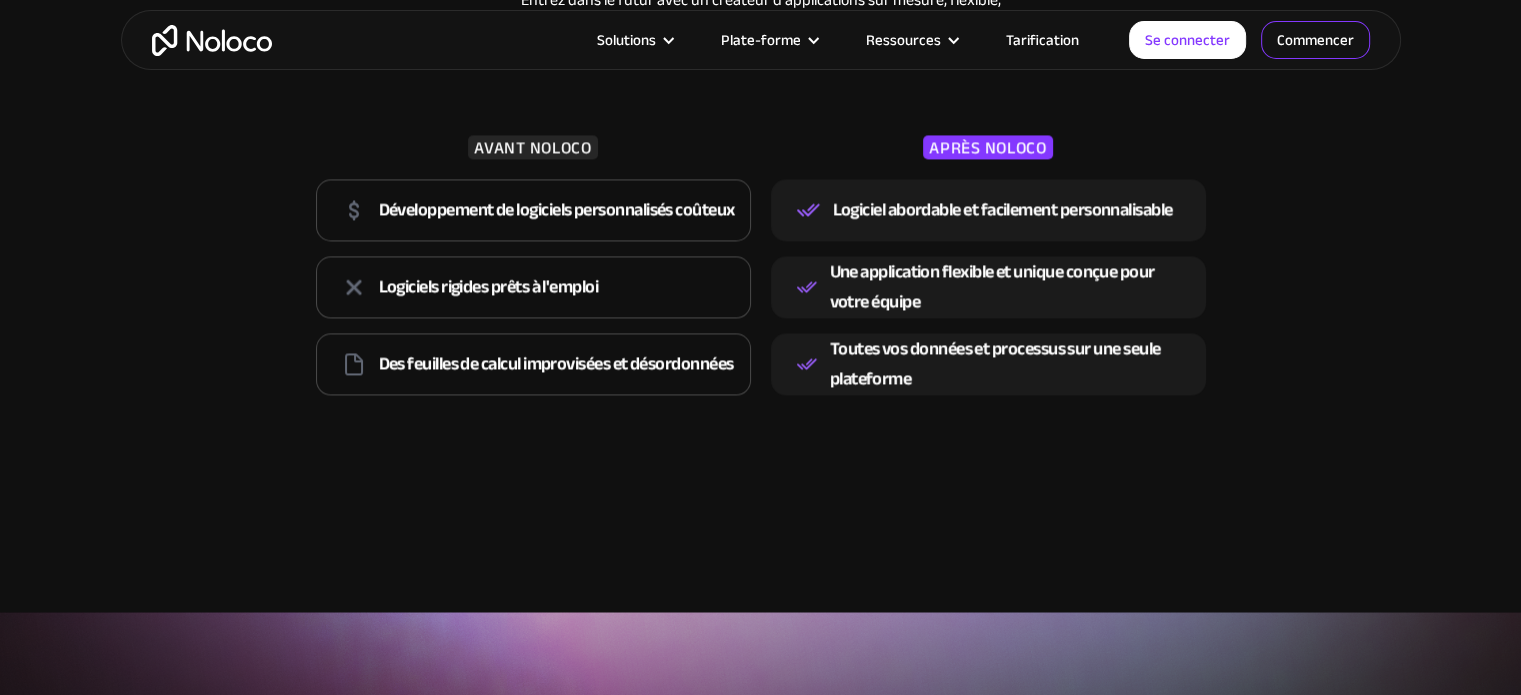 click on "Commencer" at bounding box center (1315, 40) 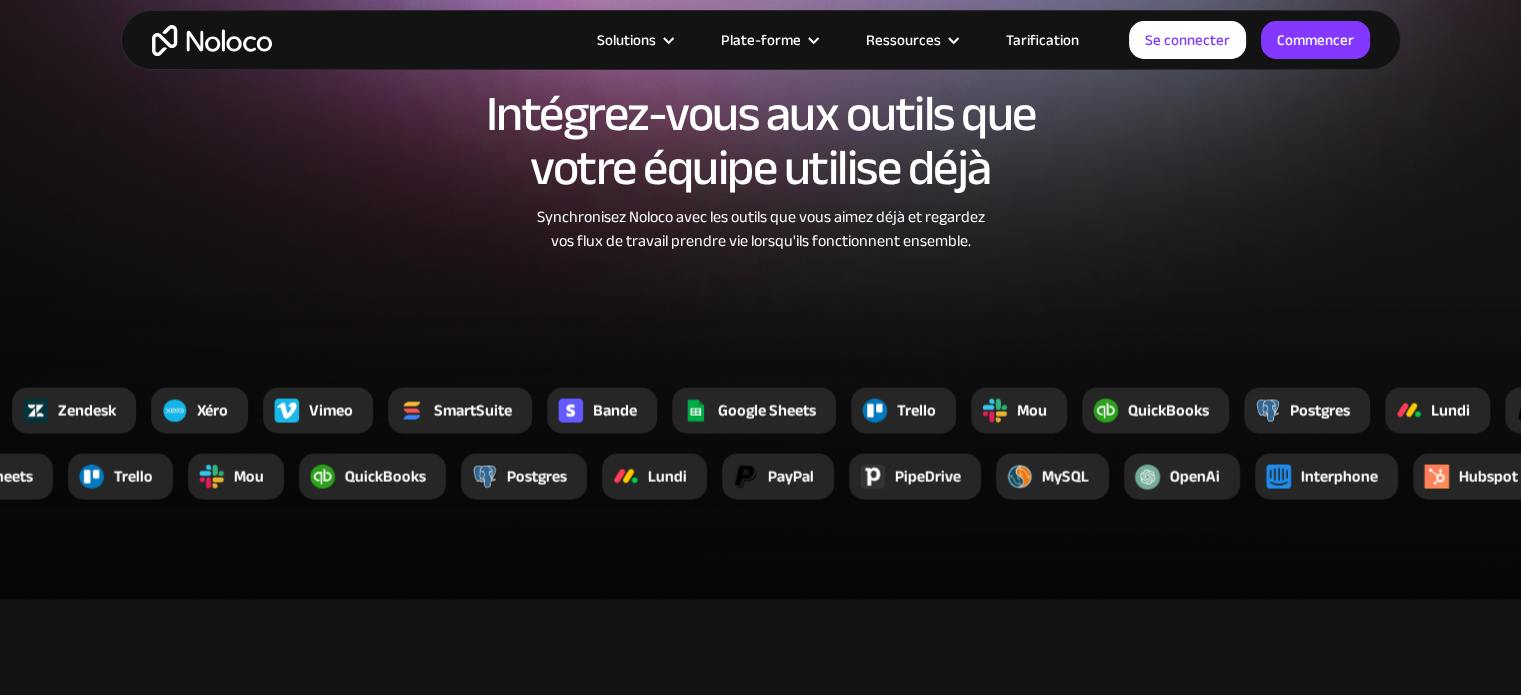 scroll, scrollTop: 3865, scrollLeft: 0, axis: vertical 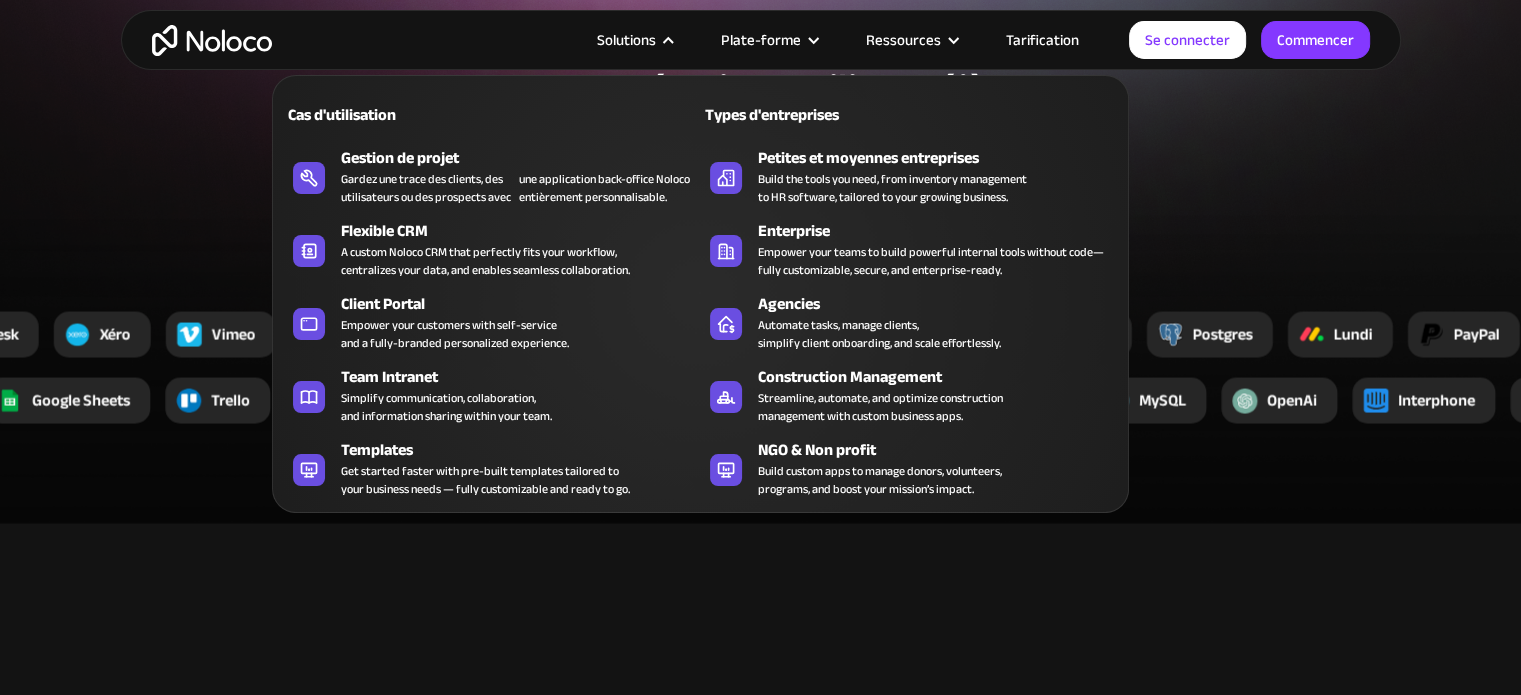 click on "Solutions" at bounding box center (626, 40) 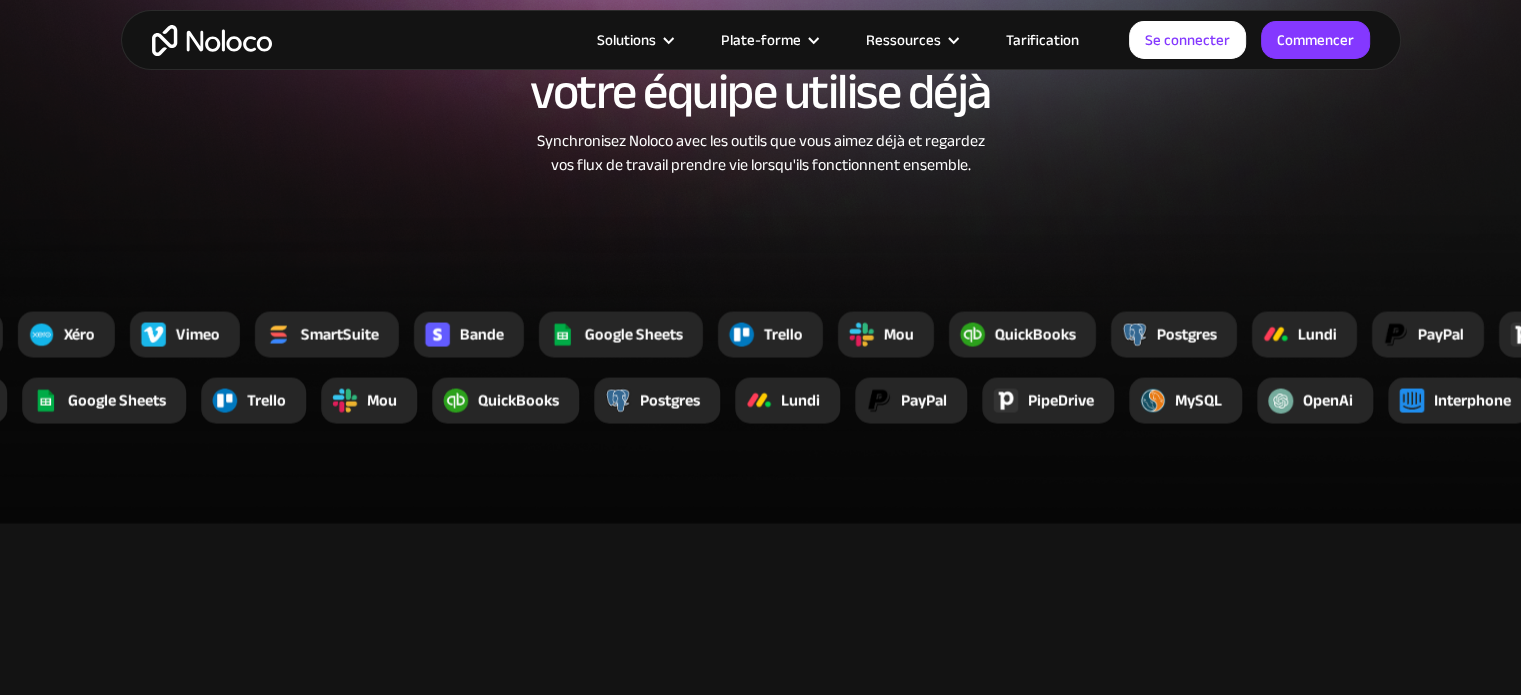 click on "Solutions" at bounding box center [626, 40] 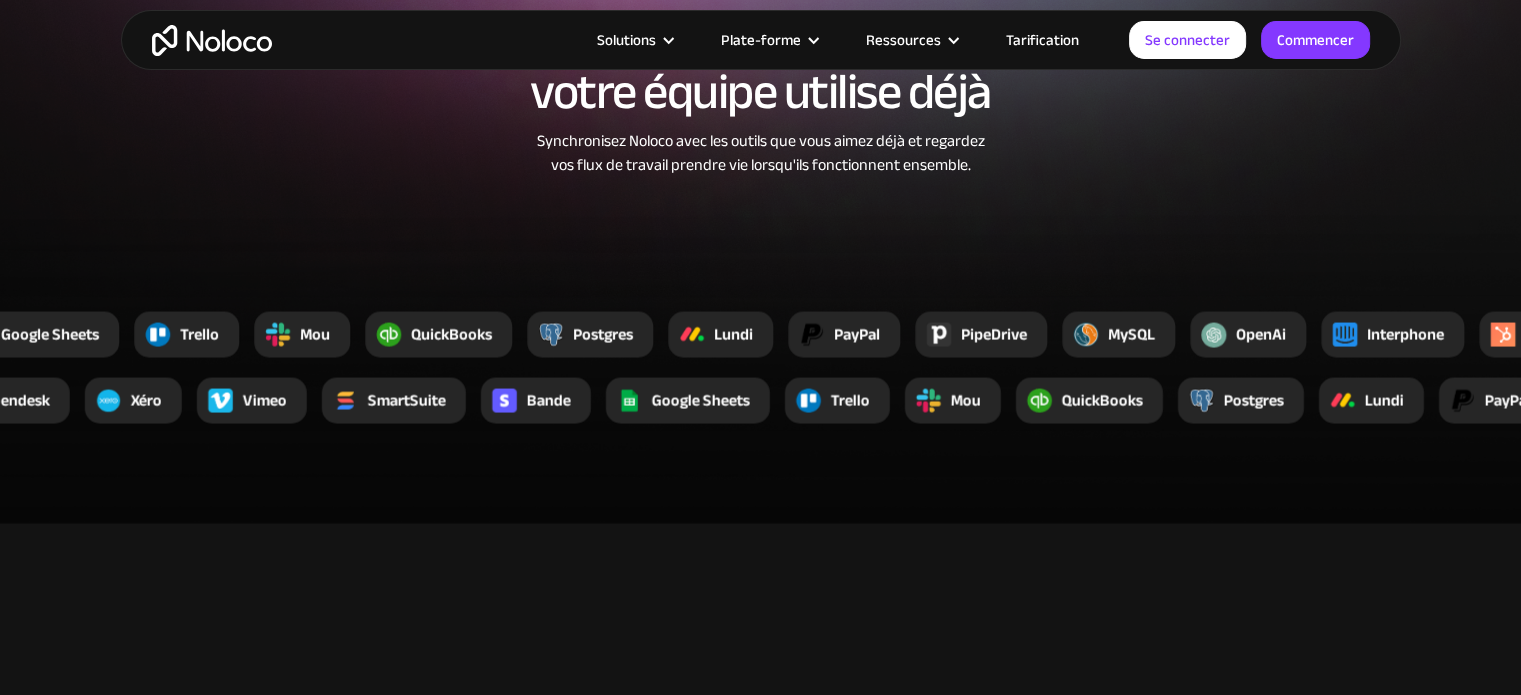 click on "Tarification" at bounding box center [1042, 40] 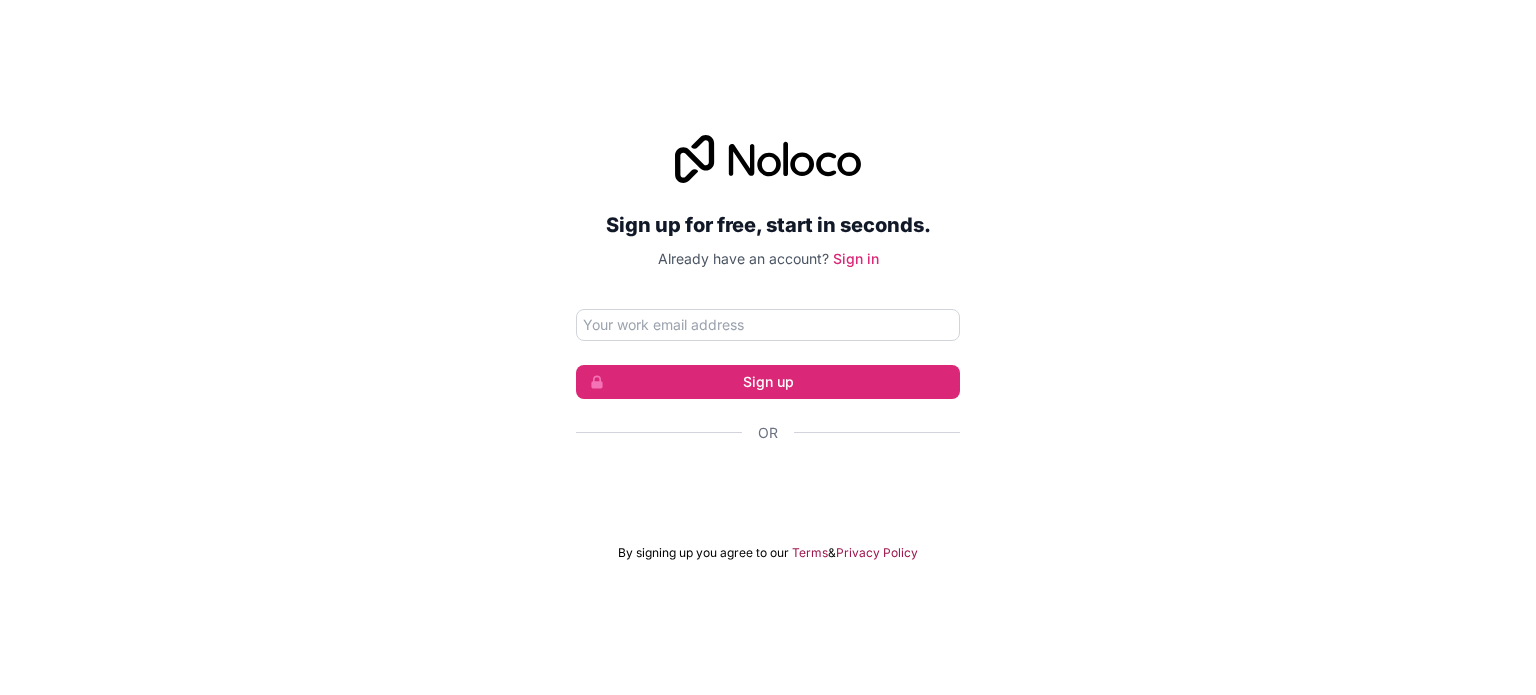scroll, scrollTop: 0, scrollLeft: 0, axis: both 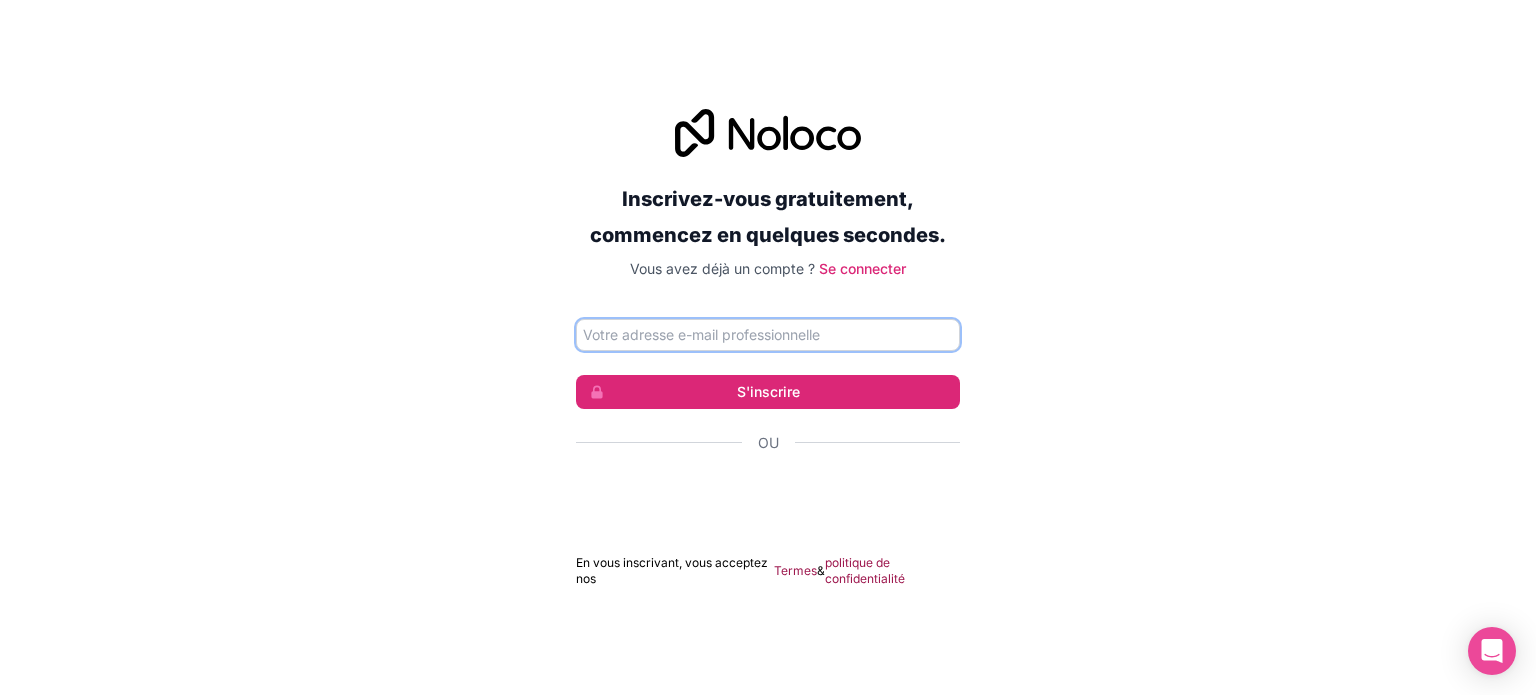 click at bounding box center (768, 335) 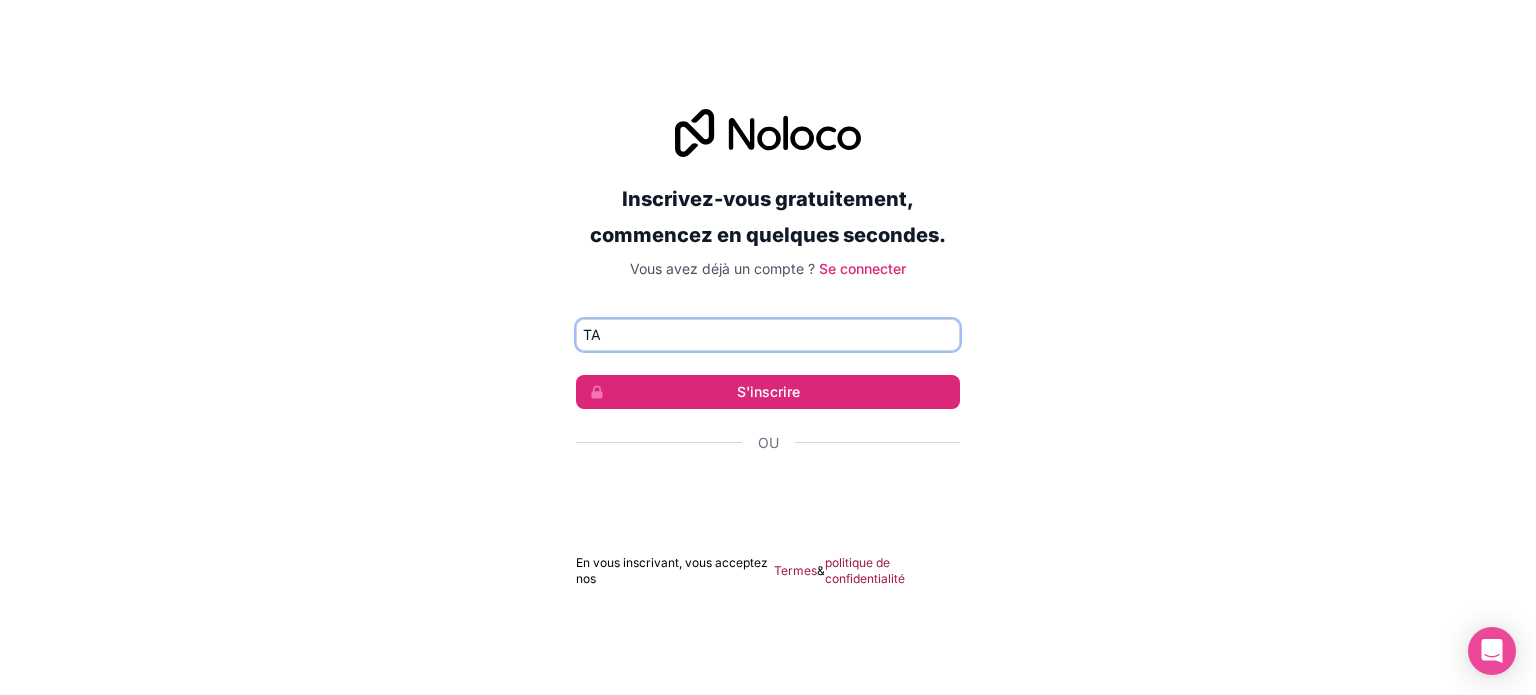 type on "takwanakai@gmail.com" 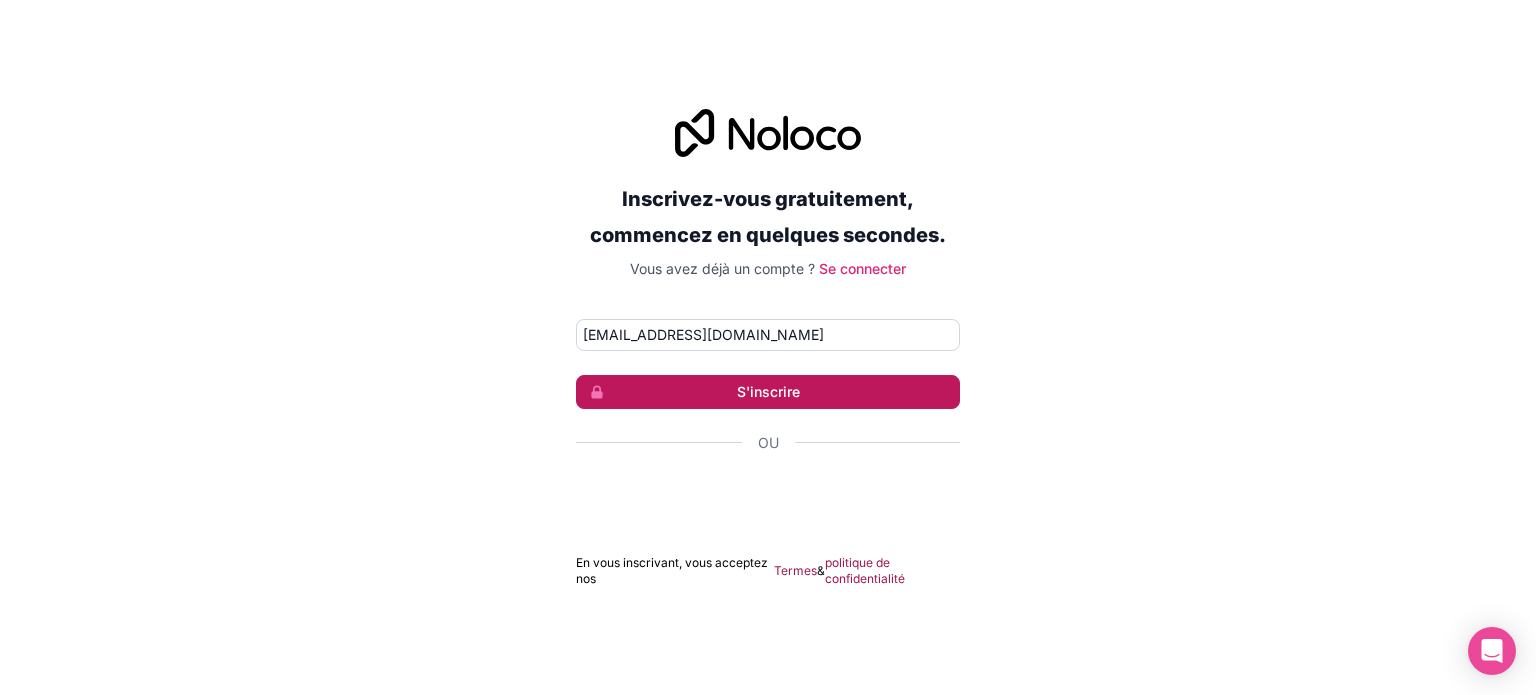 click on "S'inscrire" at bounding box center (768, 391) 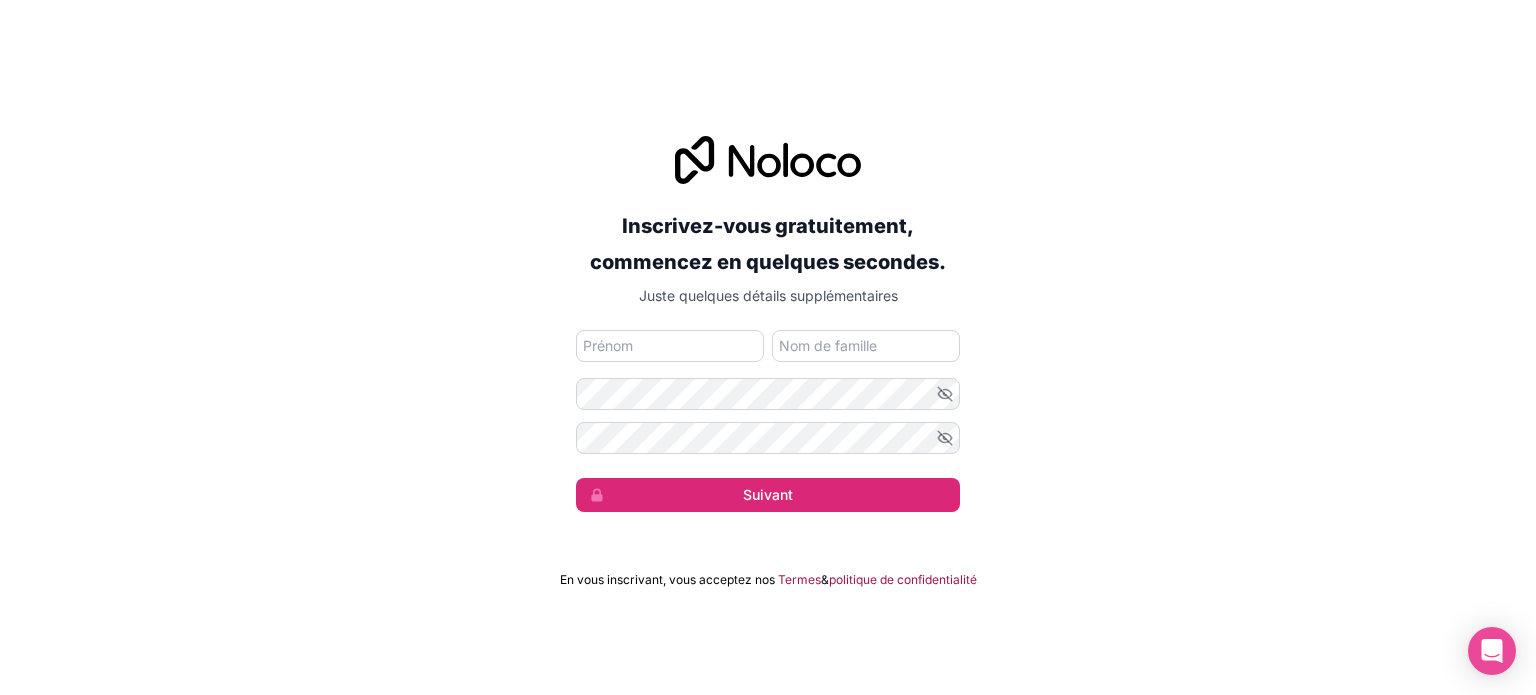 click at bounding box center [670, 346] 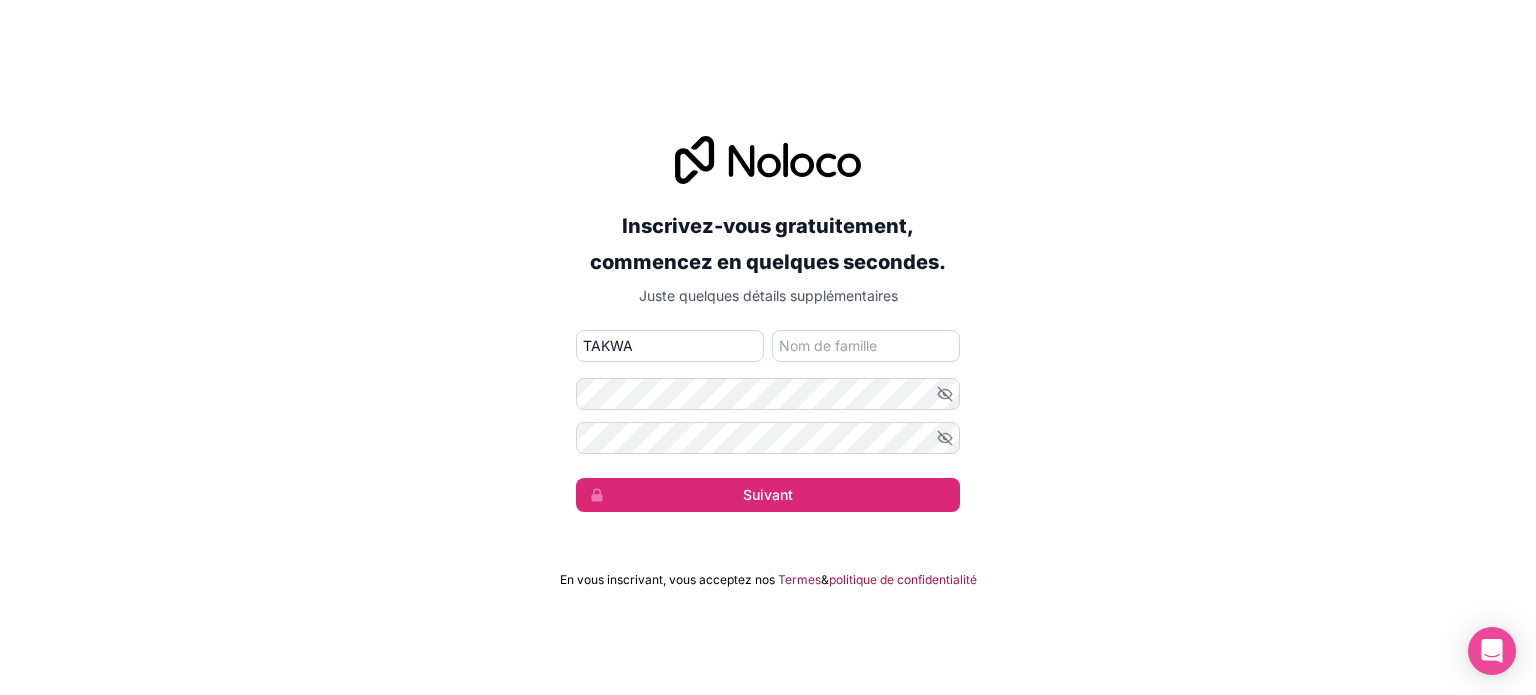 type on "TAKWA" 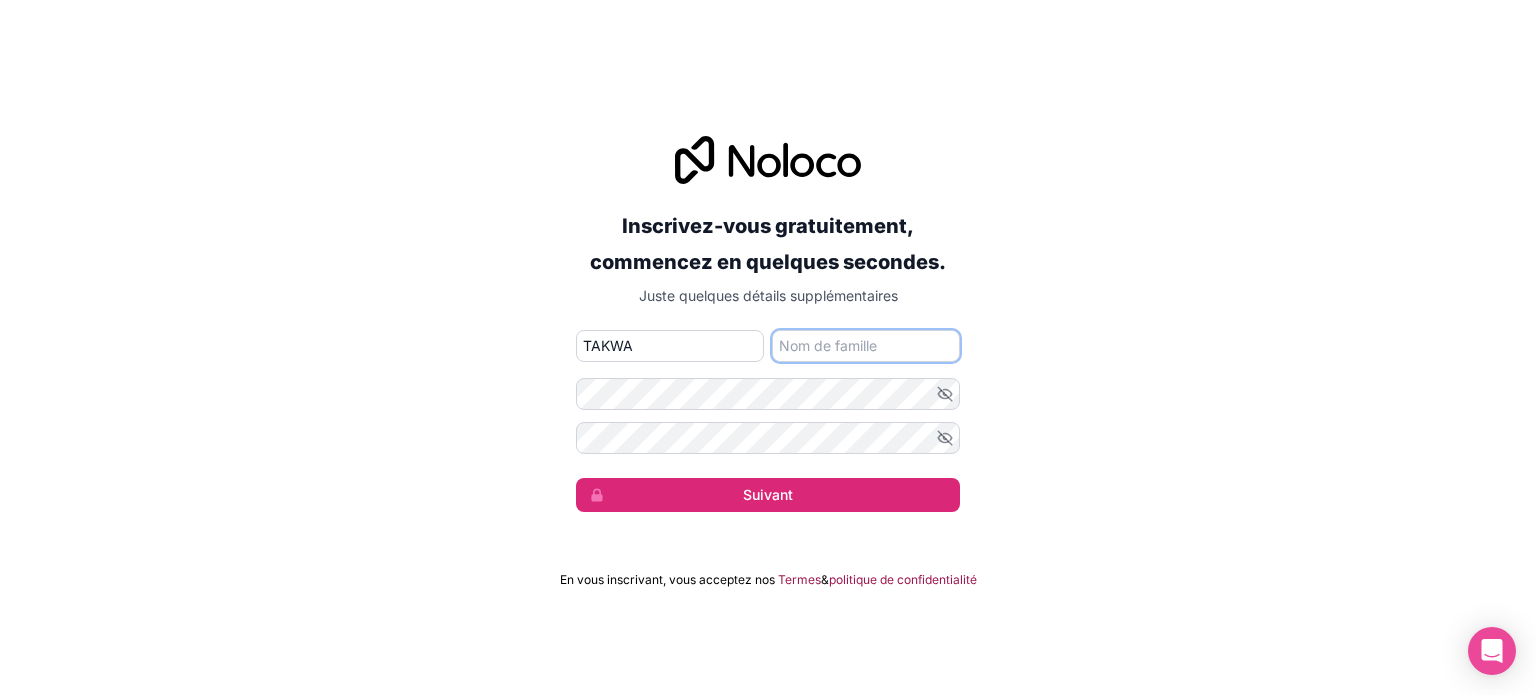 click at bounding box center (866, 346) 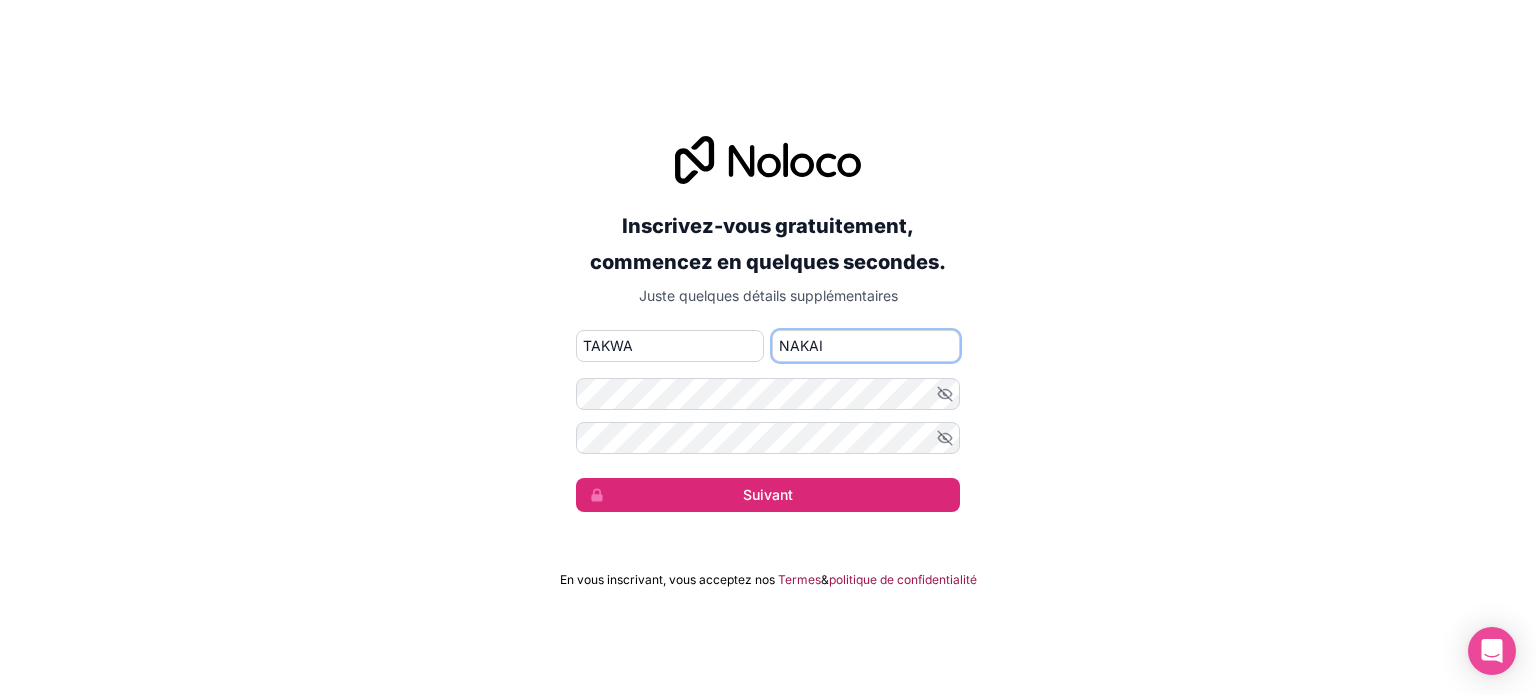 type on "NAKAI" 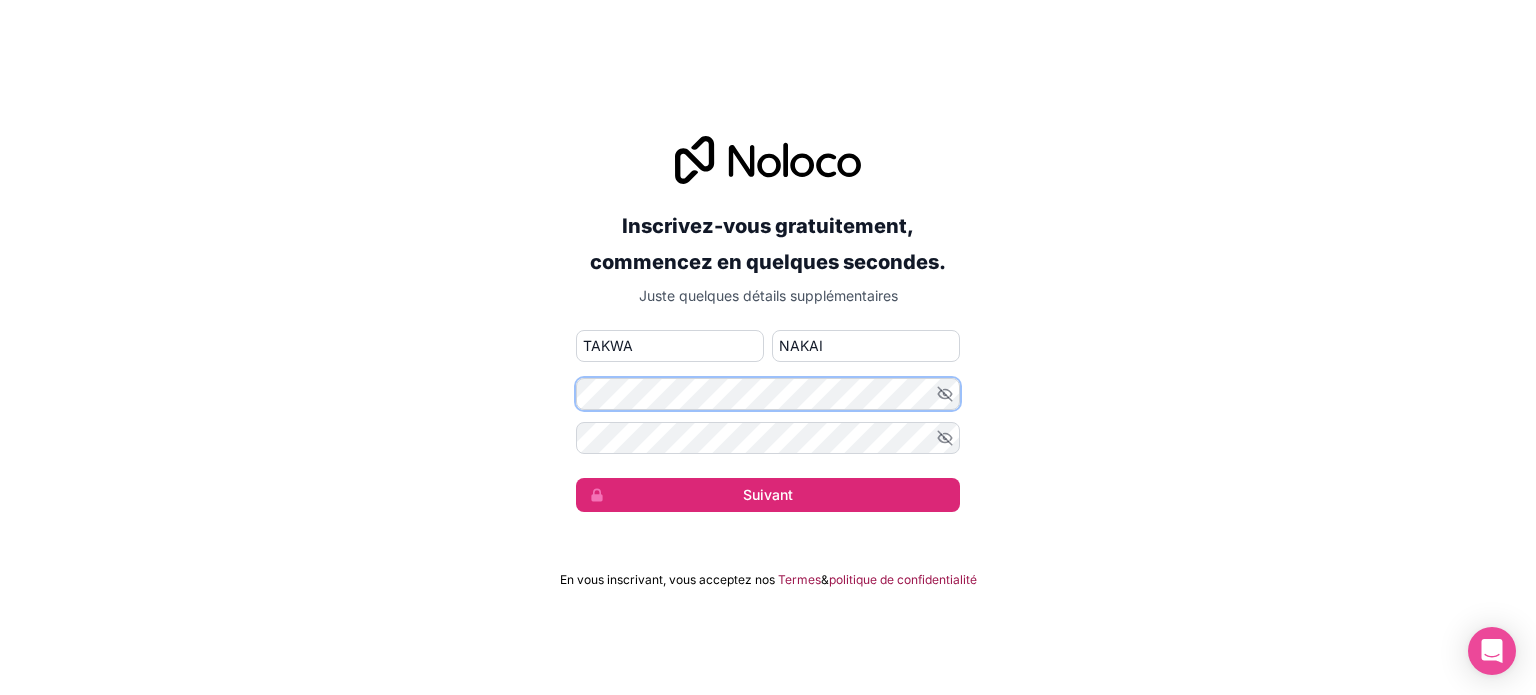 click on "Inscrivez-vous gratuitement, commencez en quelques secondes. Juste quelques détails supplémentaires takwanakai@gmail.com TAKWA NAKAI Suivant" at bounding box center (768, 324) 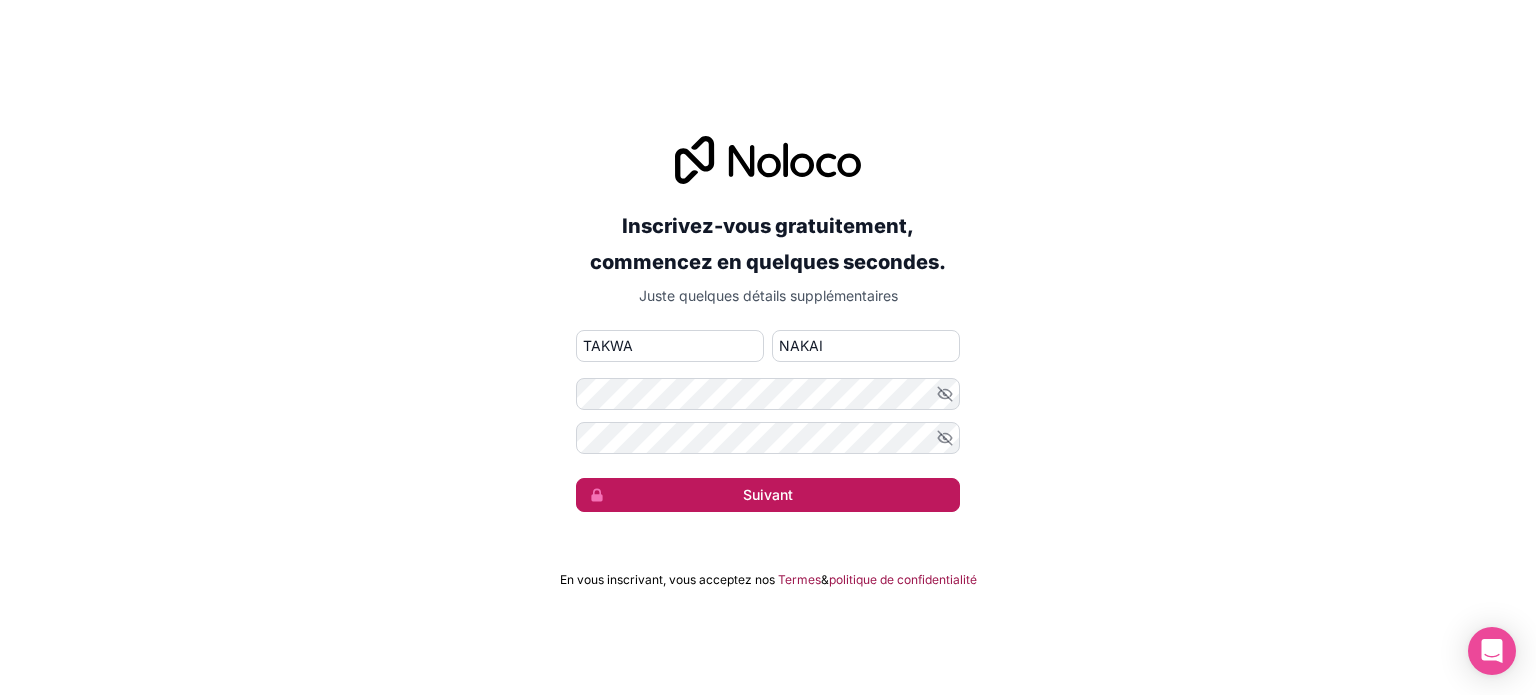 click on "Suivant" at bounding box center (768, 494) 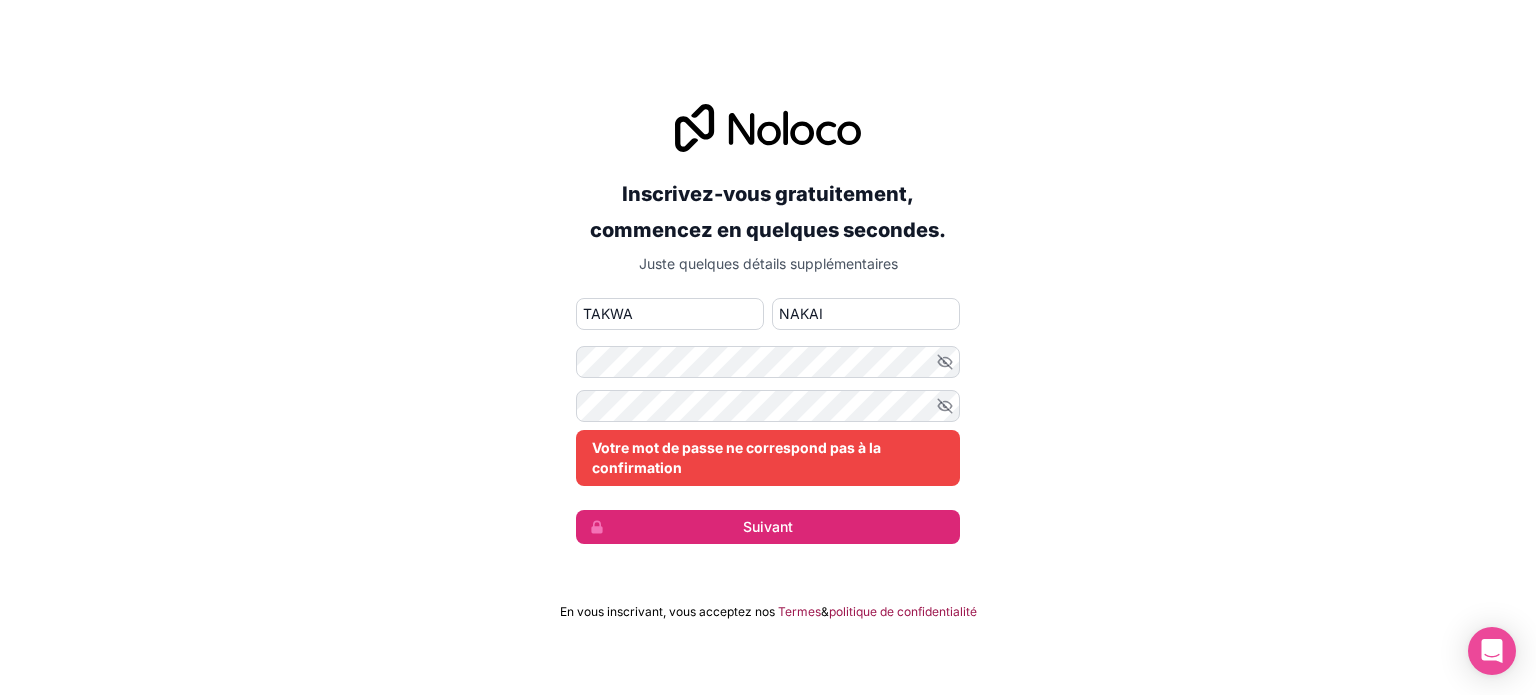 click on "Votre mot de passe ne correspond pas à la confirmation" at bounding box center (736, 457) 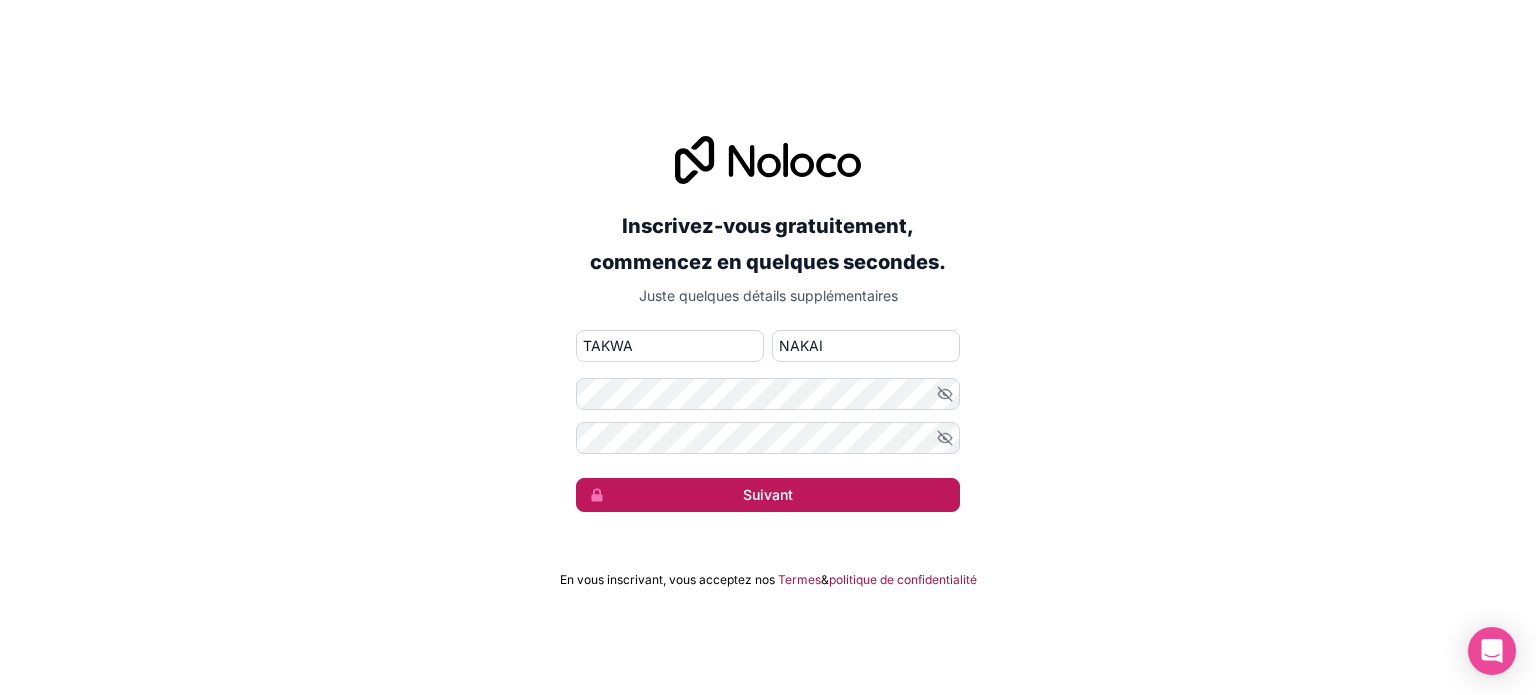 click on "Suivant" at bounding box center [768, 494] 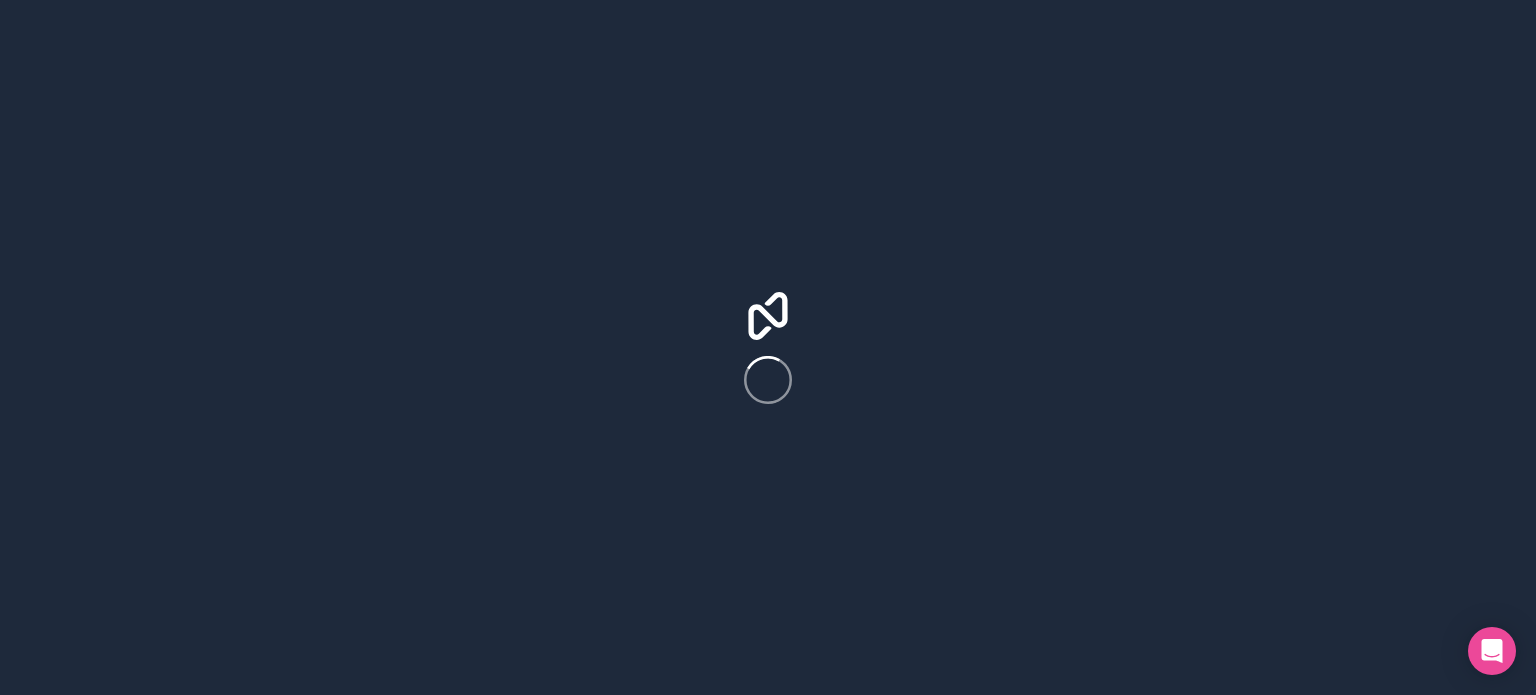 scroll, scrollTop: 0, scrollLeft: 0, axis: both 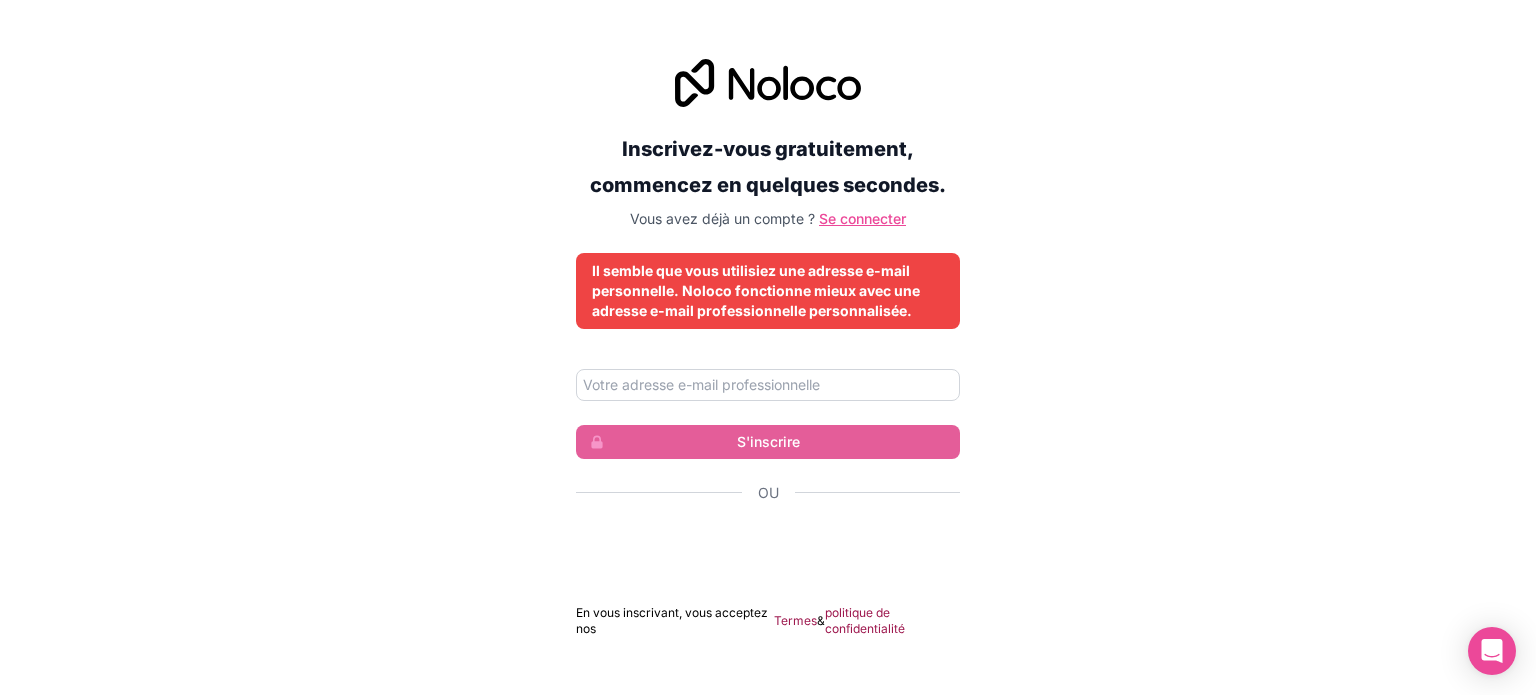 click on "Se connecter" at bounding box center (862, 218) 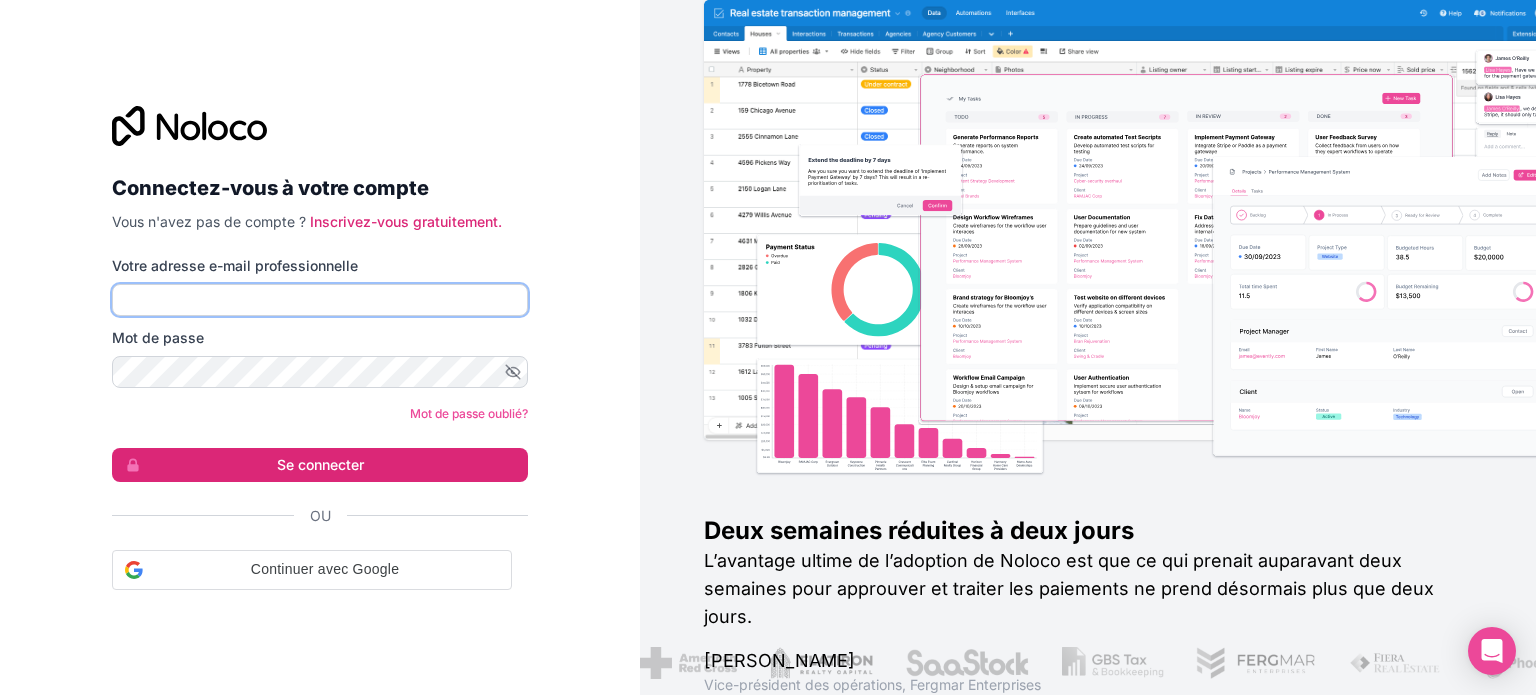 type on "takwanakai@gmail.com" 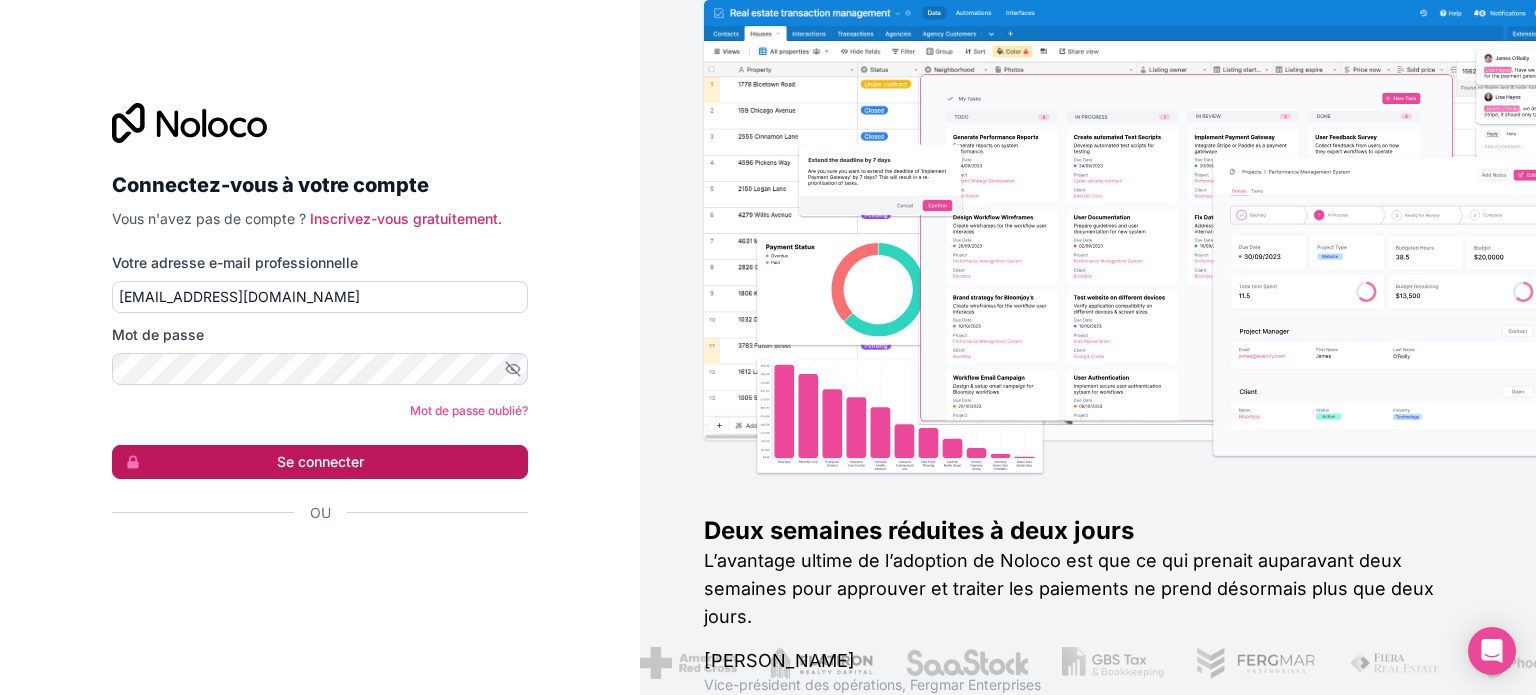 click on "Se connecter" at bounding box center (320, 462) 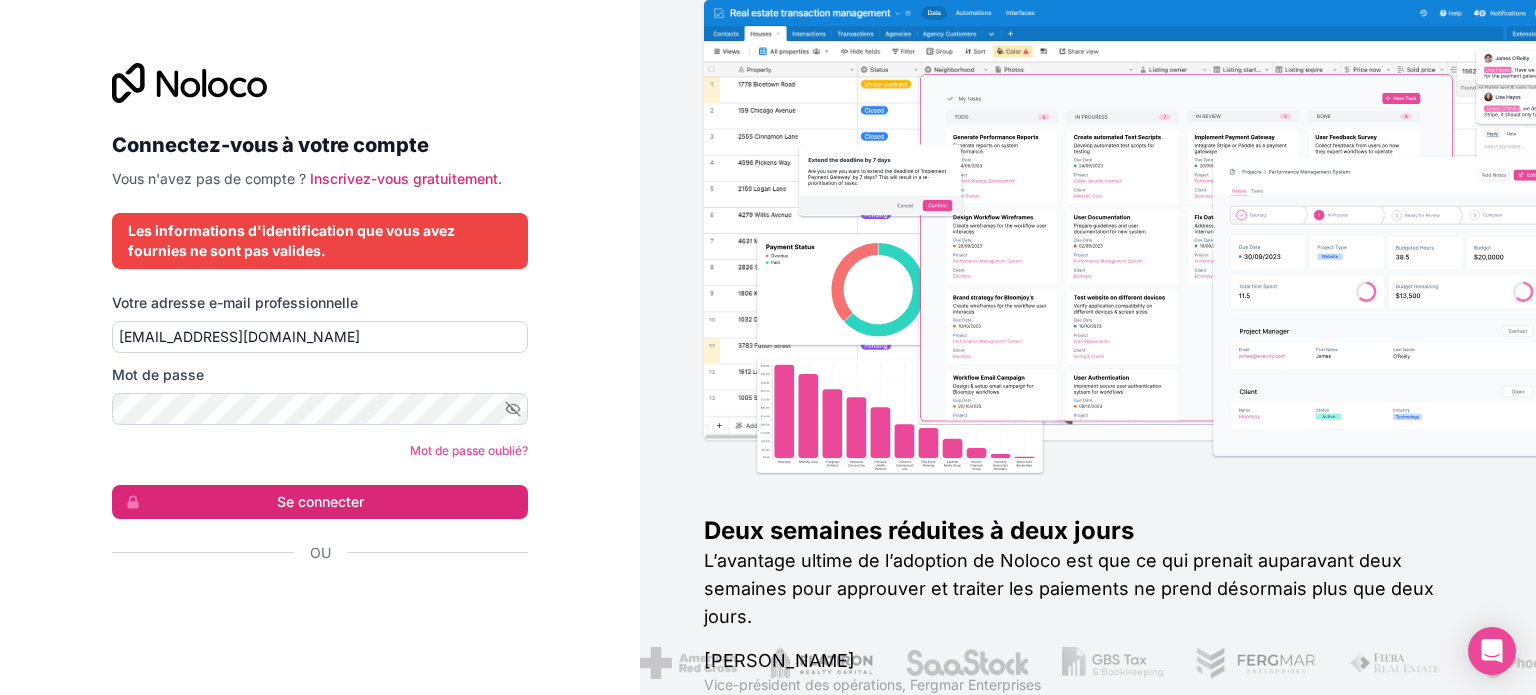 click on "Mot de passe" at bounding box center (320, 395) 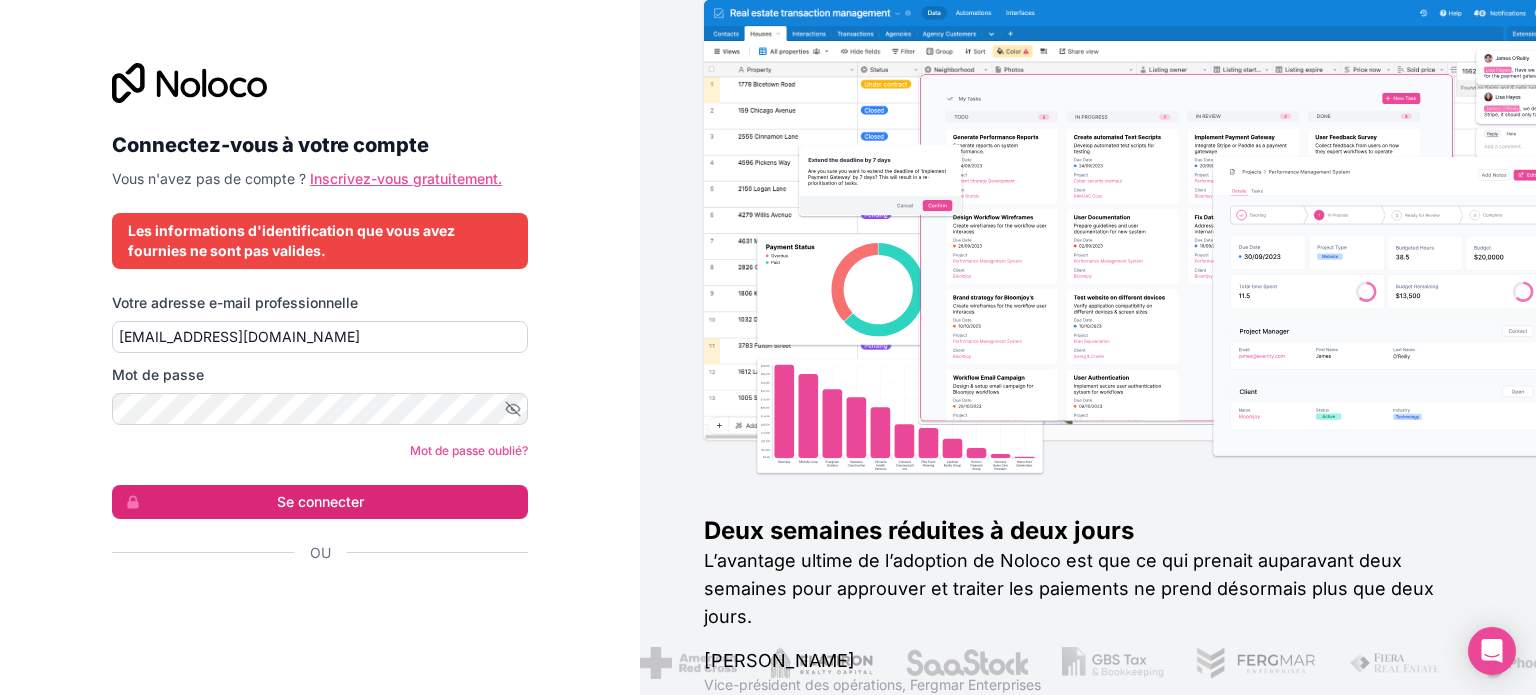 click on "Inscrivez-vous gratuitement." at bounding box center (406, 178) 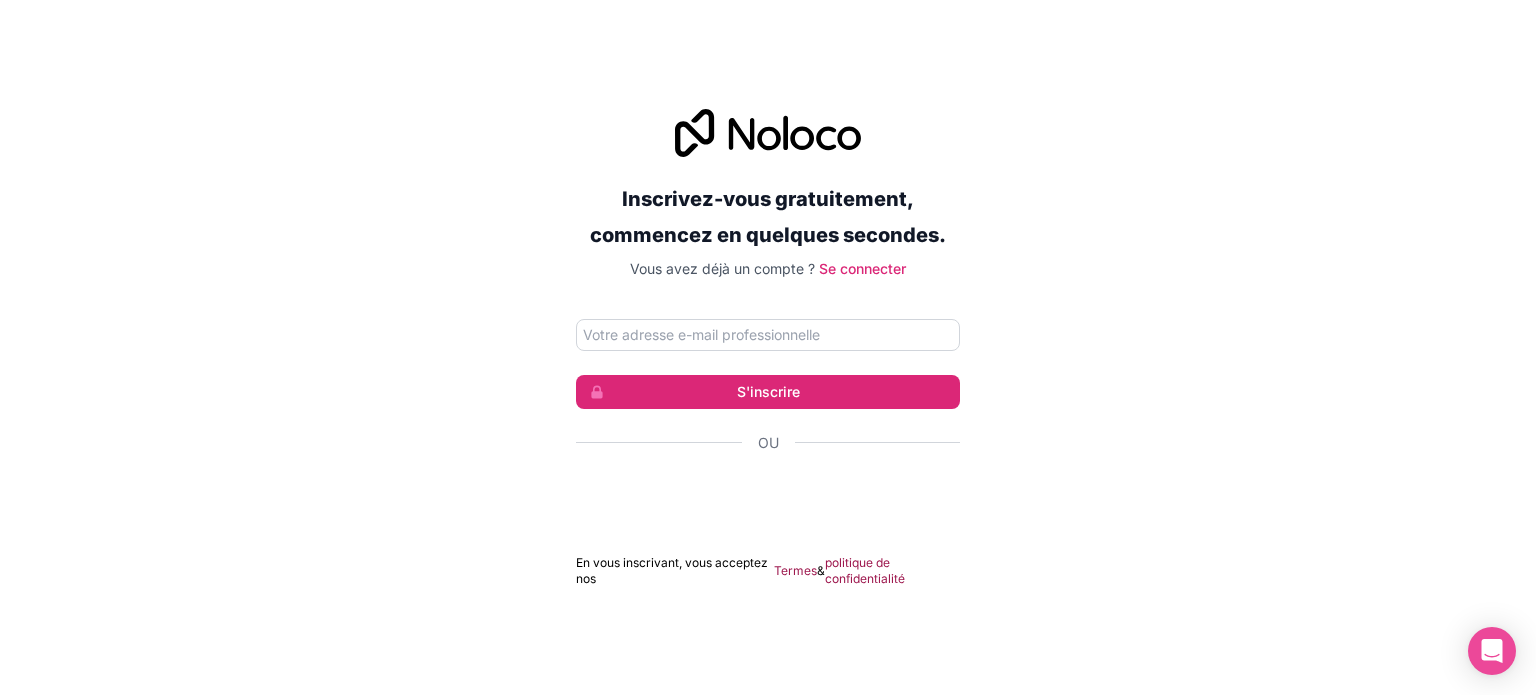click at bounding box center (768, 335) 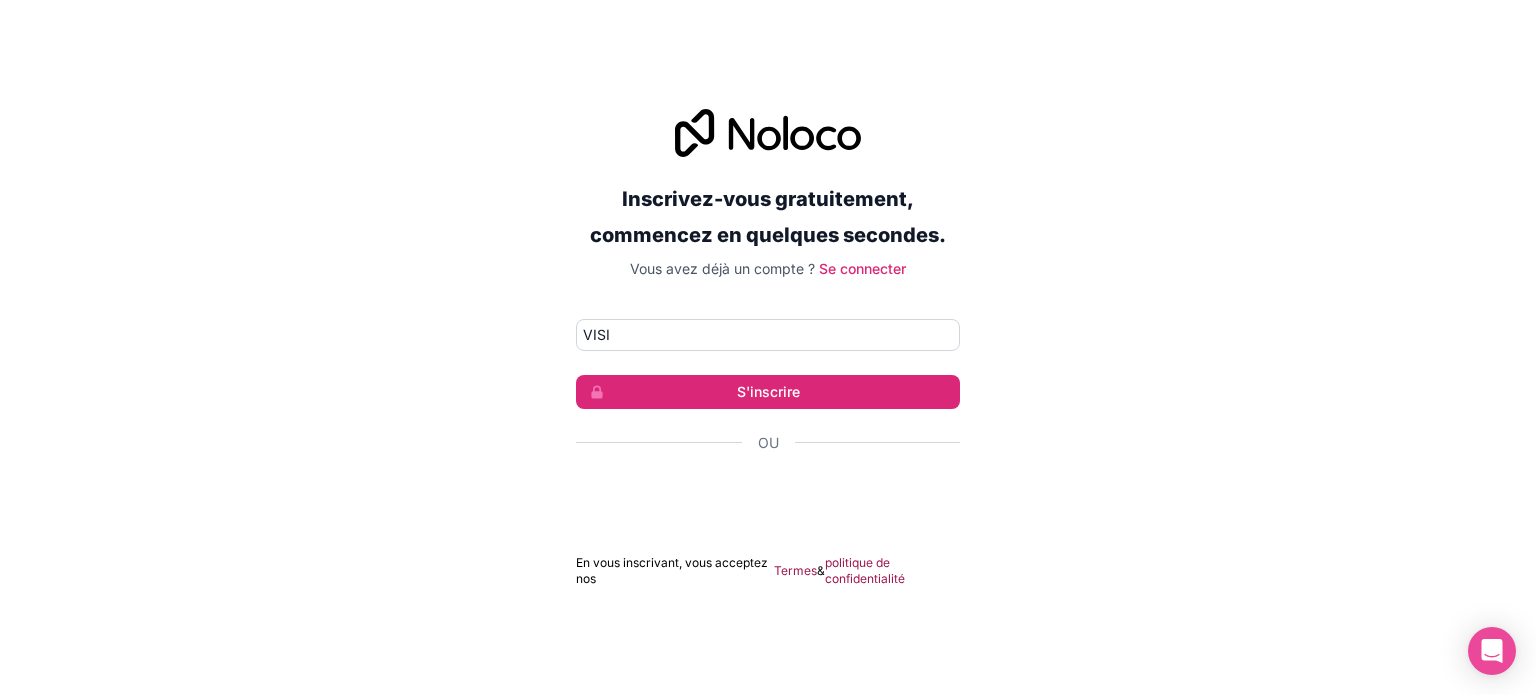 type on "visiobattunisie@gmail.com" 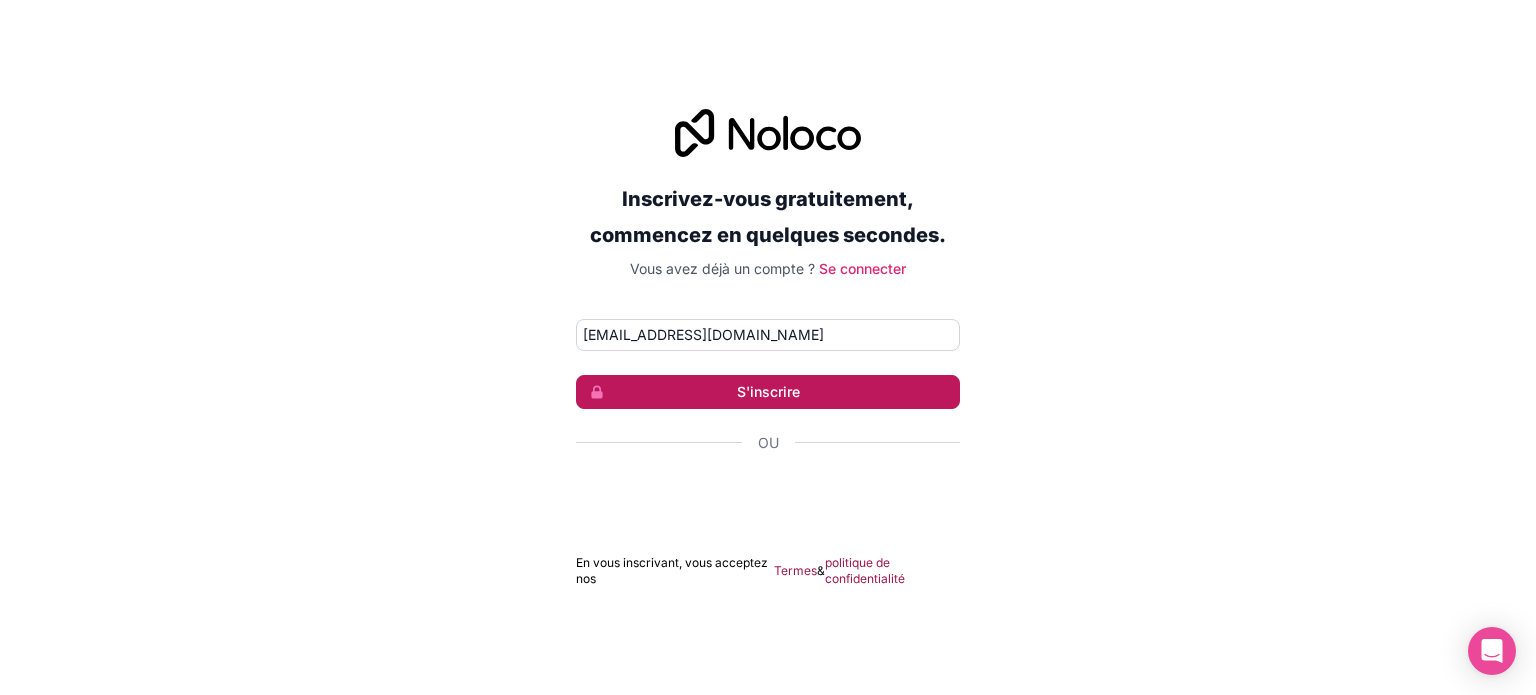 click on "S'inscrire" at bounding box center [768, 392] 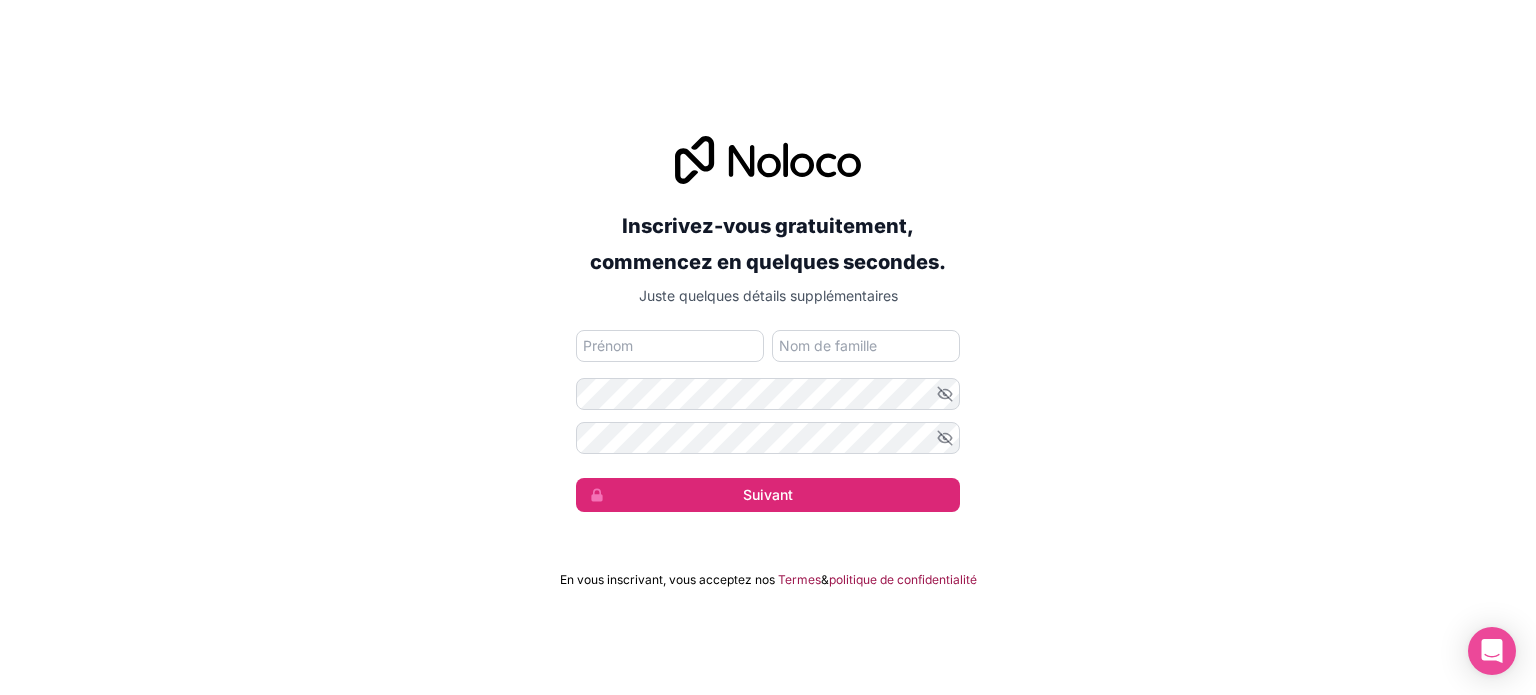 click at bounding box center [670, 346] 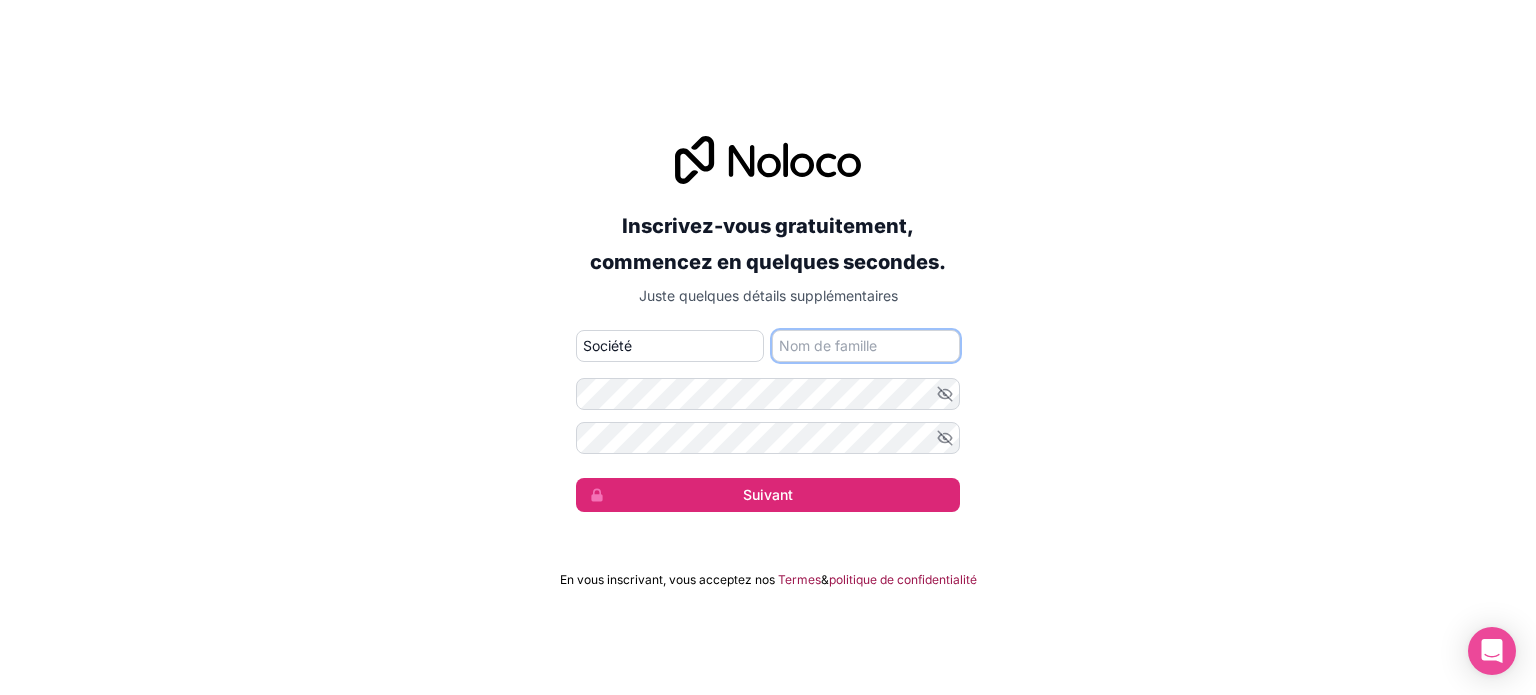type on "Visiobat" 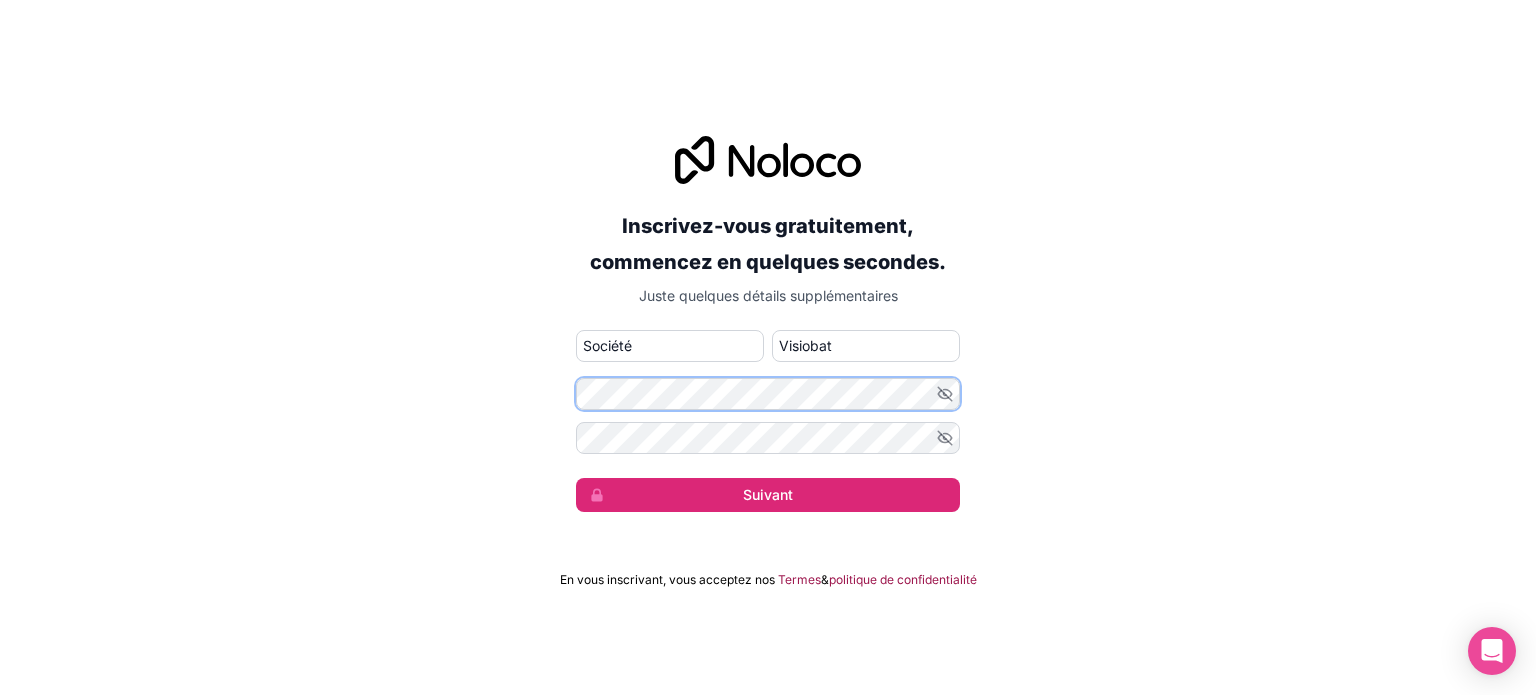 click on "Inscrivez-vous gratuitement, commencez en quelques secondes. Juste quelques détails supplémentaires visiobattunisie@gmail.com Société Visiobat Suivant" at bounding box center [768, 324] 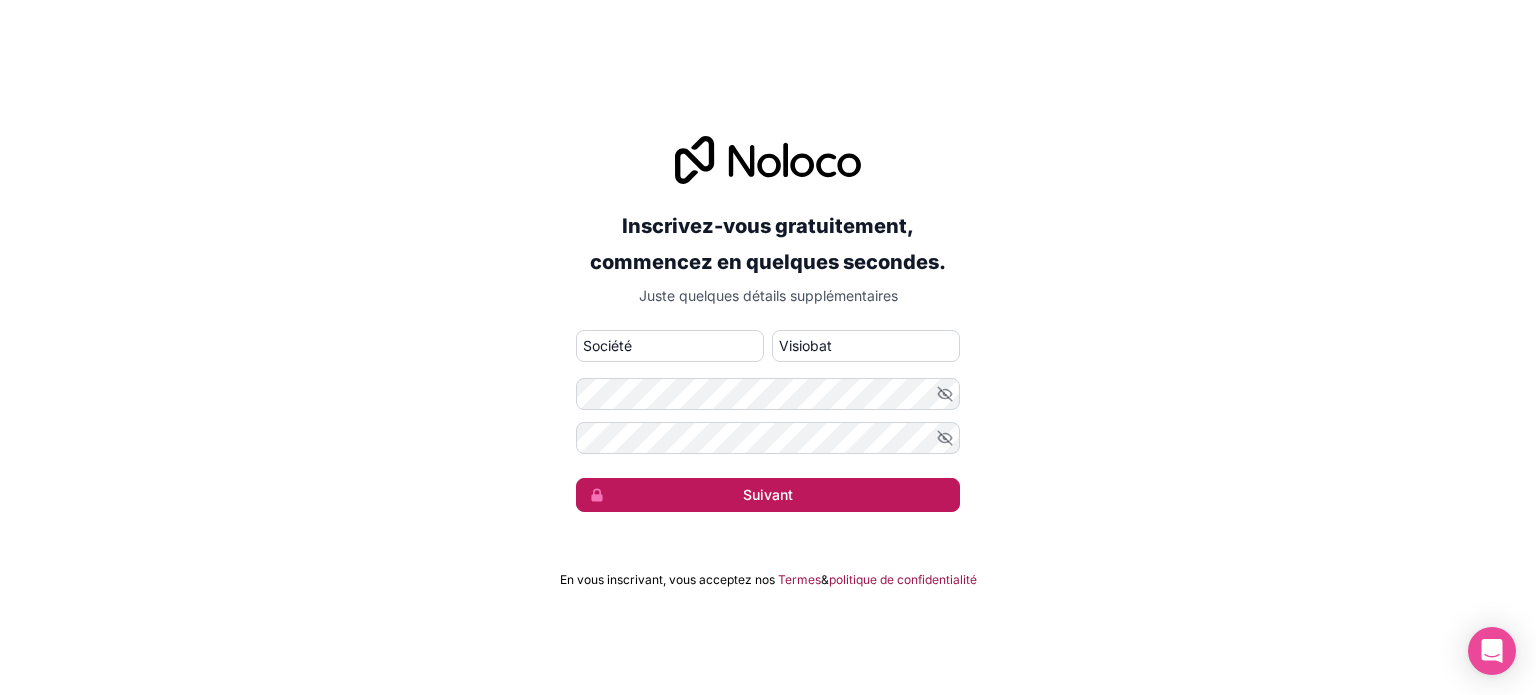 click on "Suivant" at bounding box center [768, 495] 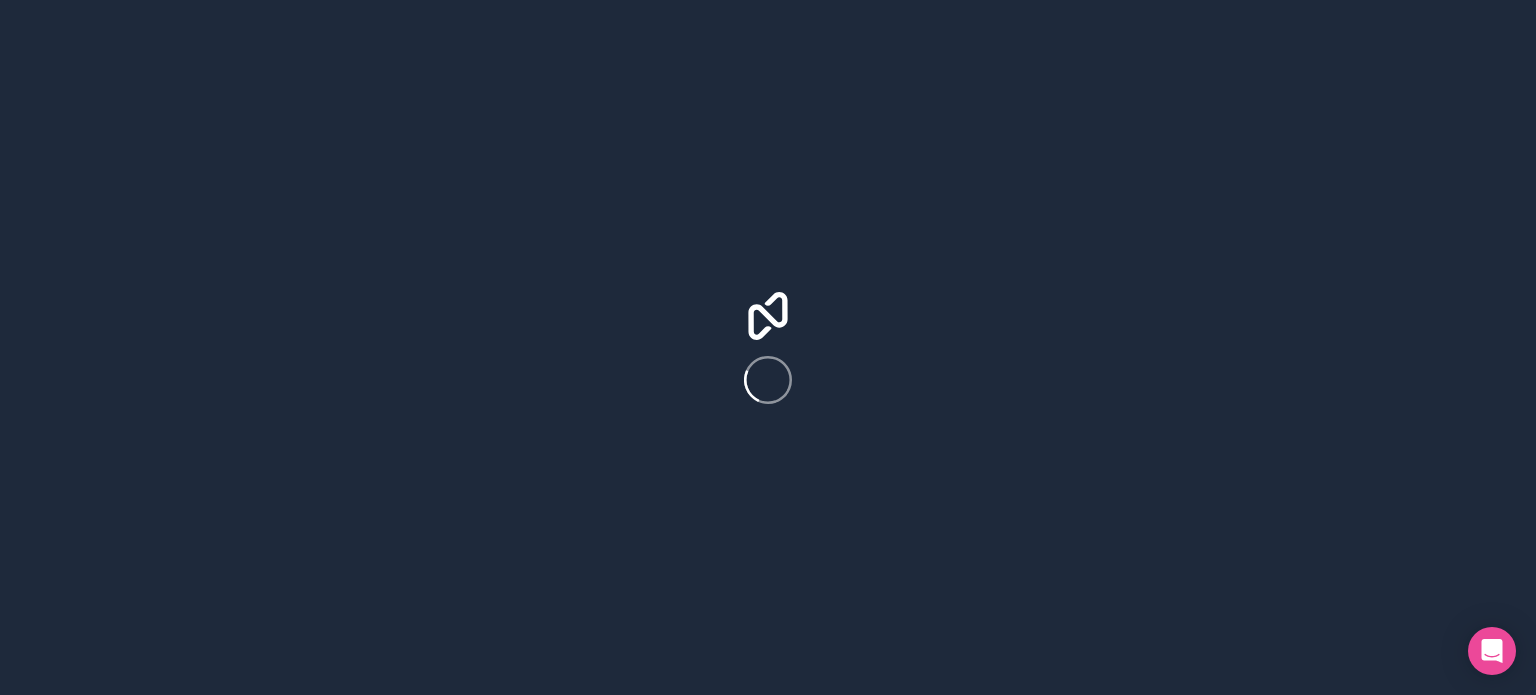scroll, scrollTop: 0, scrollLeft: 0, axis: both 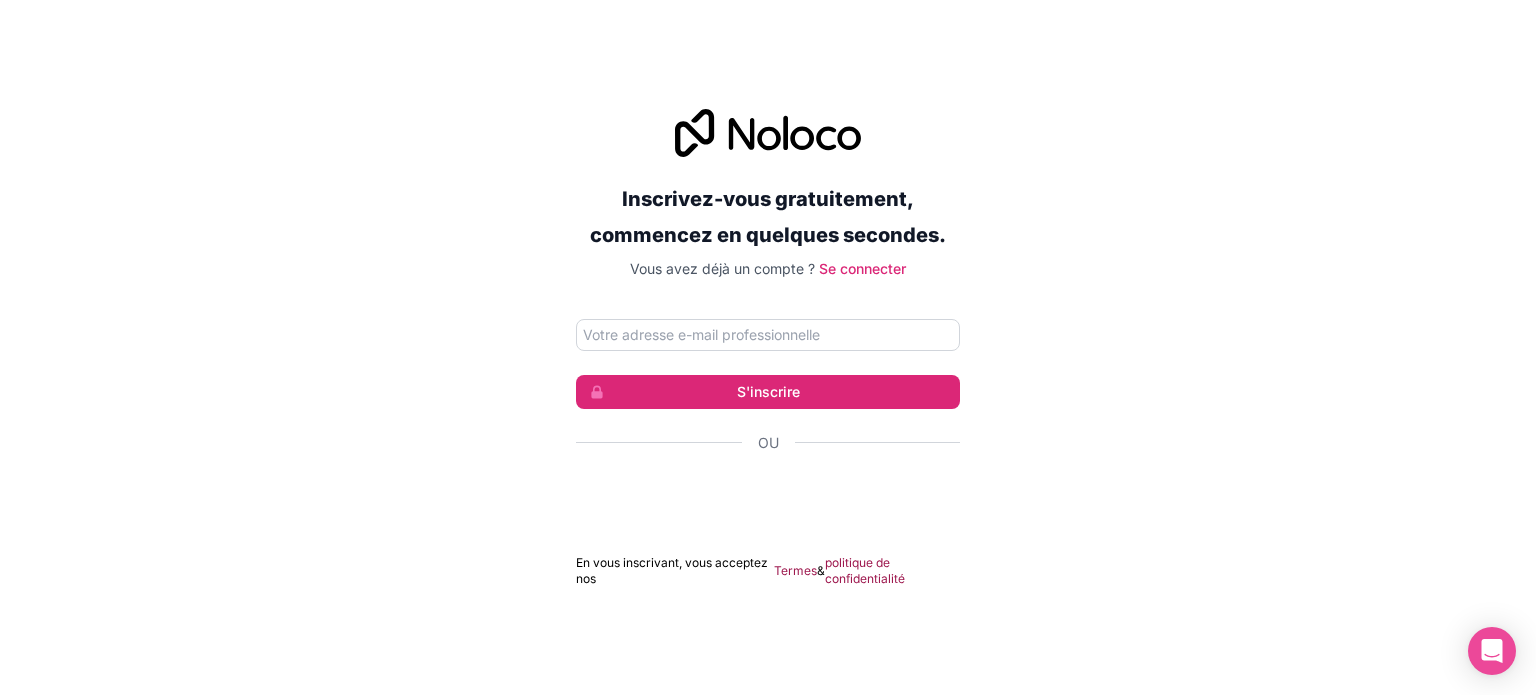 click at bounding box center [768, 335] 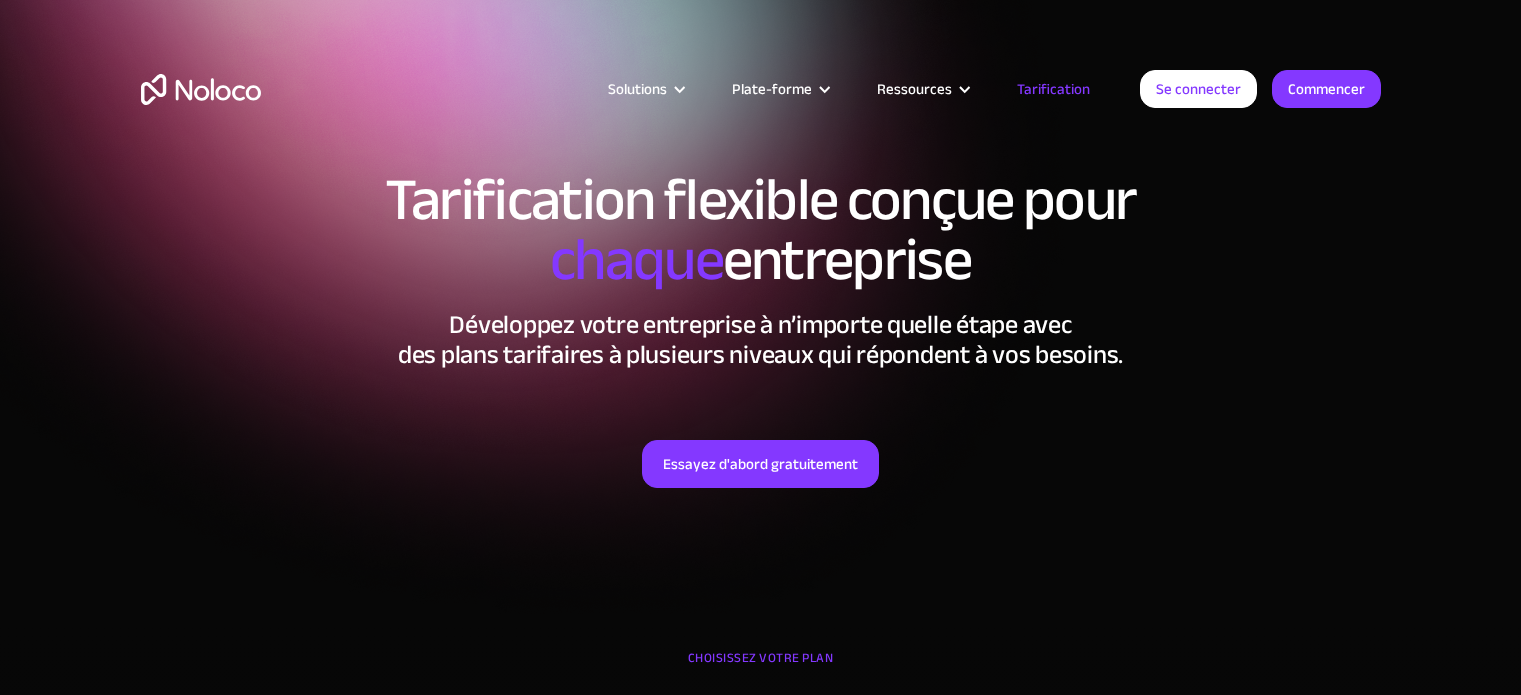 scroll, scrollTop: 380, scrollLeft: 0, axis: vertical 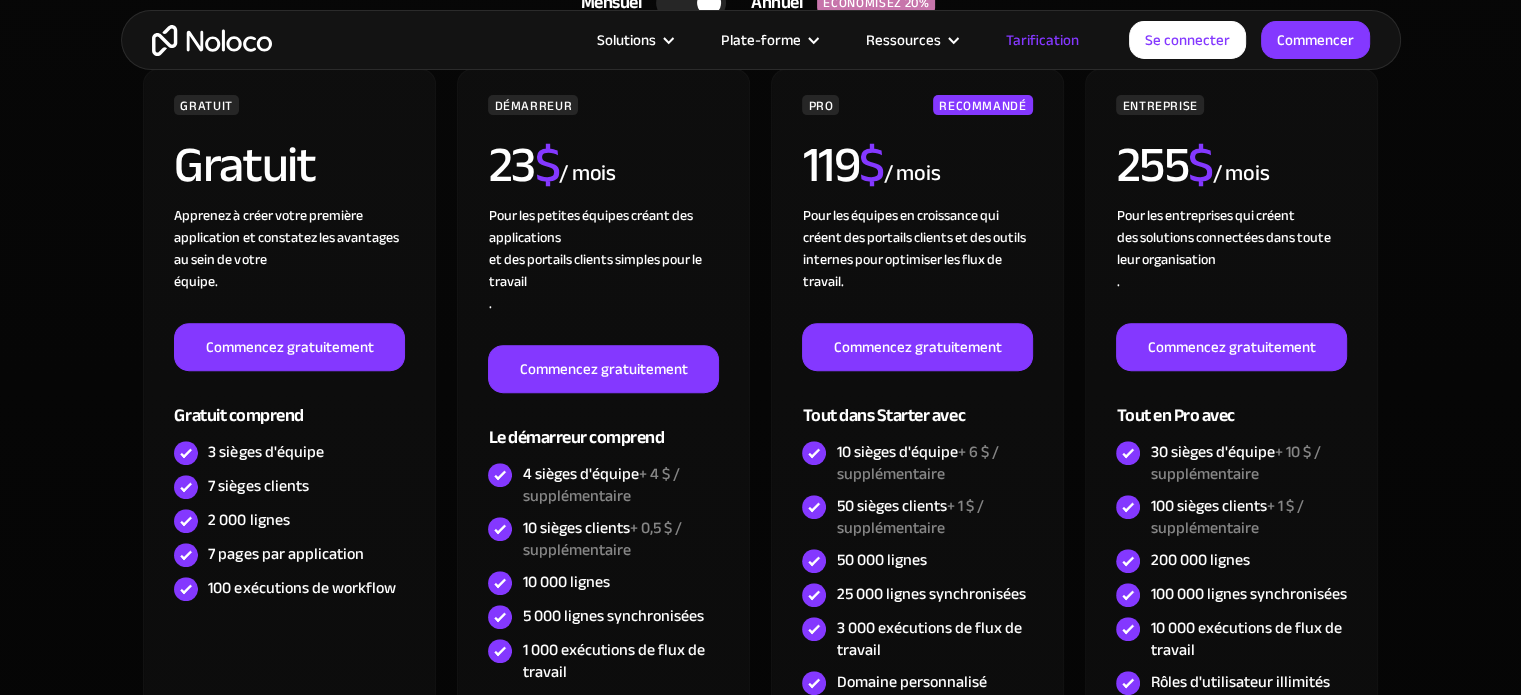 drag, startPoint x: 0, startPoint y: 0, endPoint x: 1528, endPoint y: 81, distance: 1530.1454 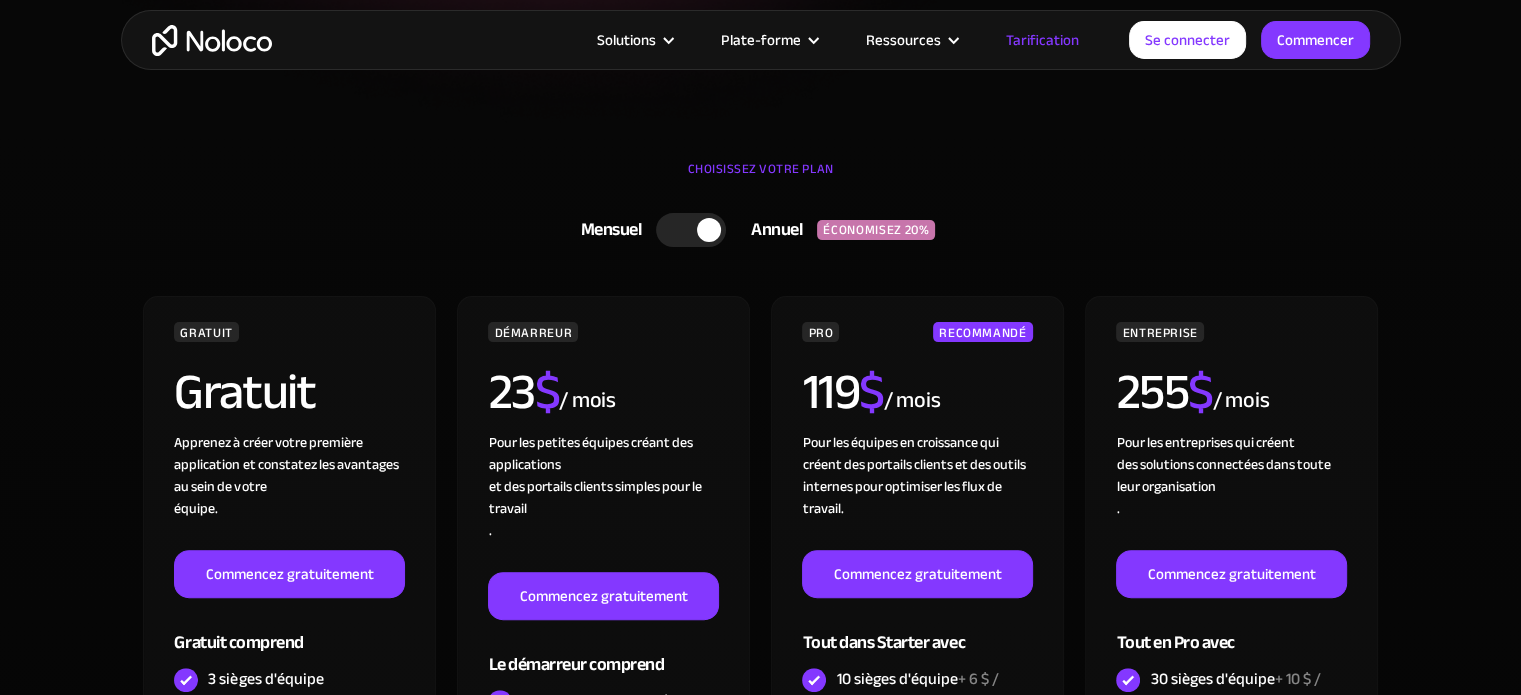 scroll, scrollTop: 0, scrollLeft: 0, axis: both 